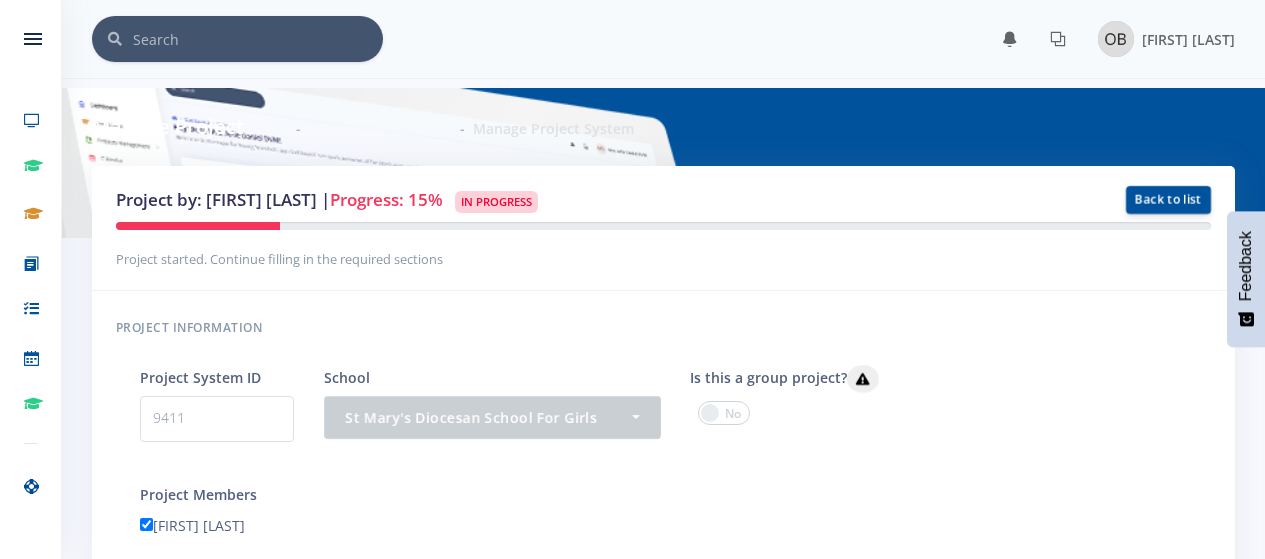 scroll, scrollTop: 1870, scrollLeft: 0, axis: vertical 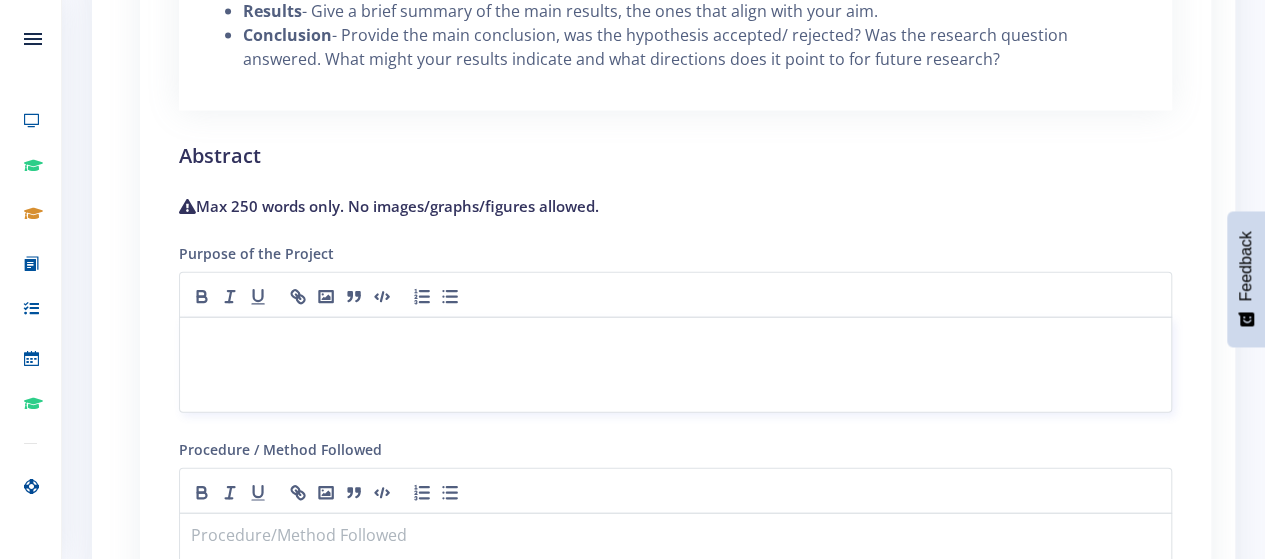click at bounding box center (675, 365) 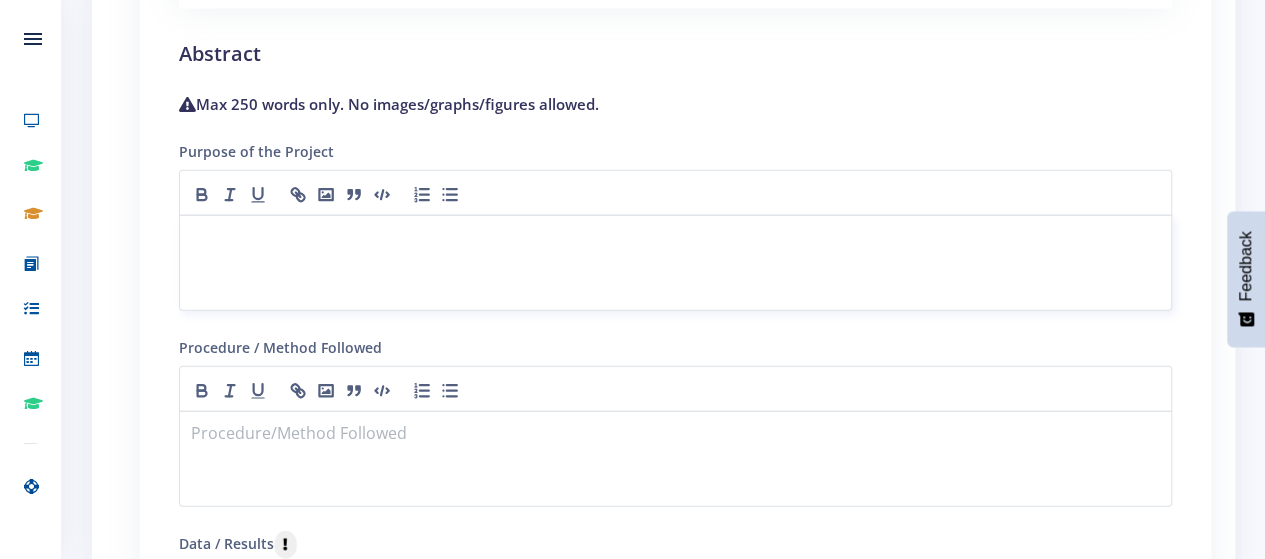 scroll, scrollTop: 2318, scrollLeft: 0, axis: vertical 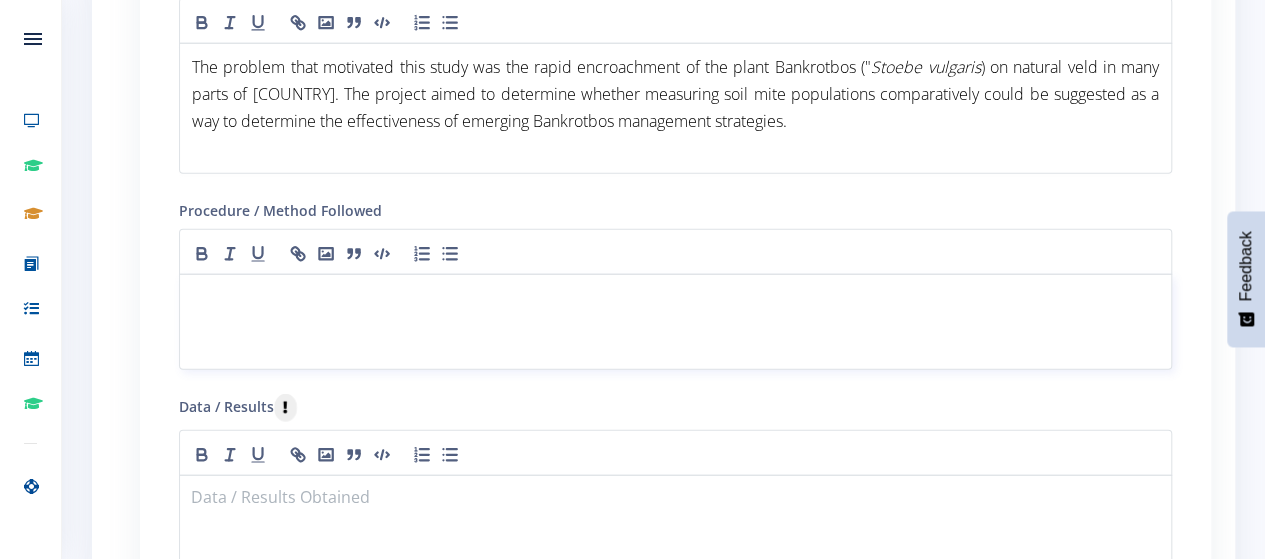 click at bounding box center [675, 298] 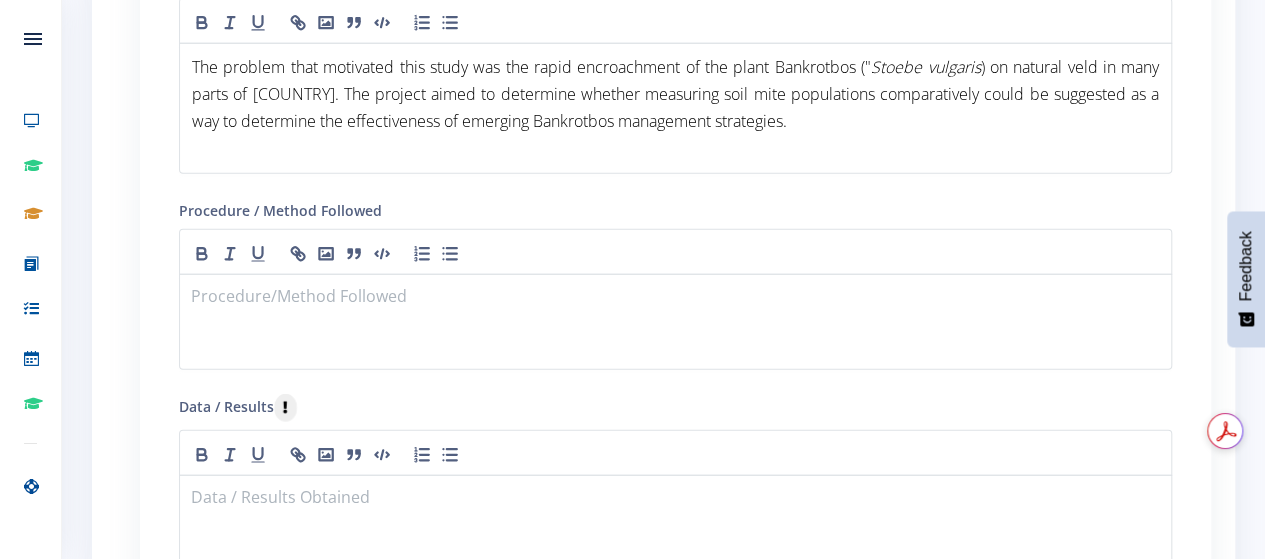 paste 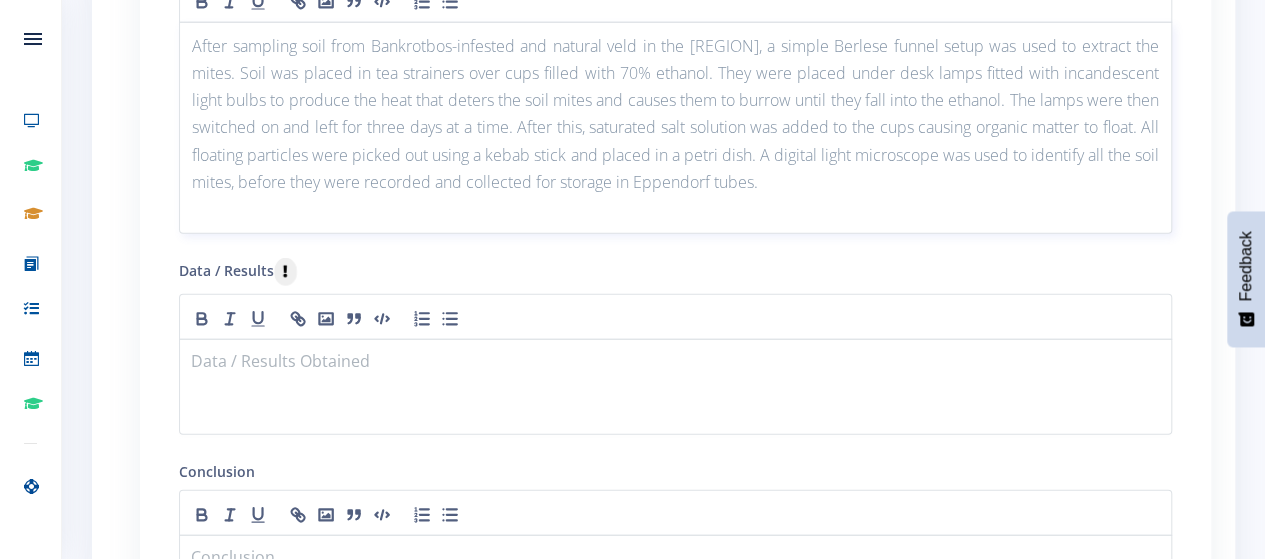 scroll, scrollTop: 2744, scrollLeft: 0, axis: vertical 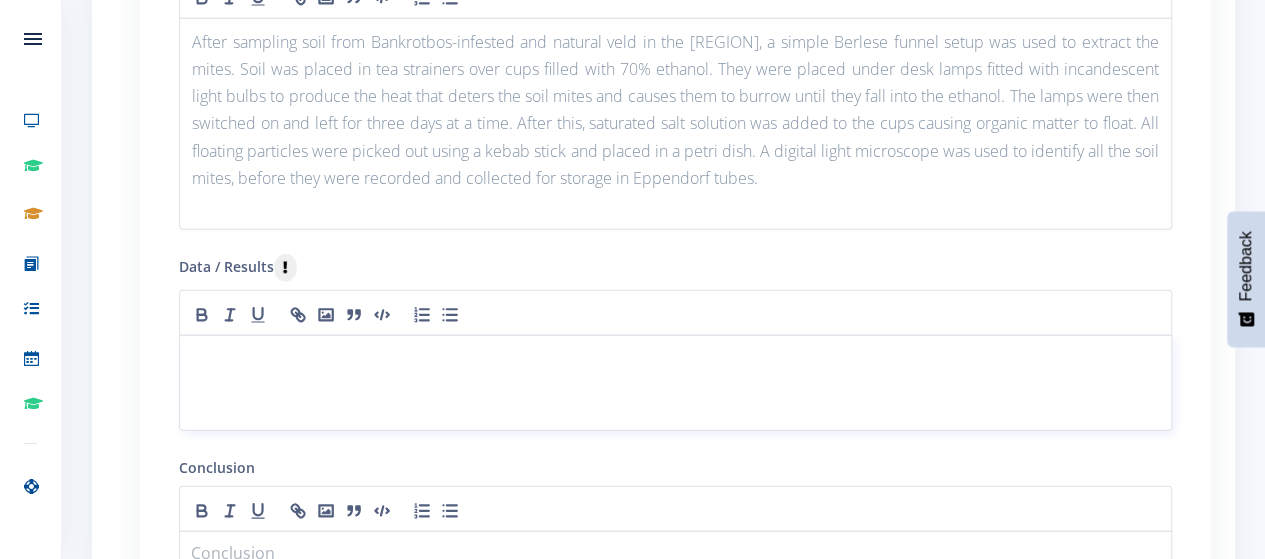 click at bounding box center [675, 383] 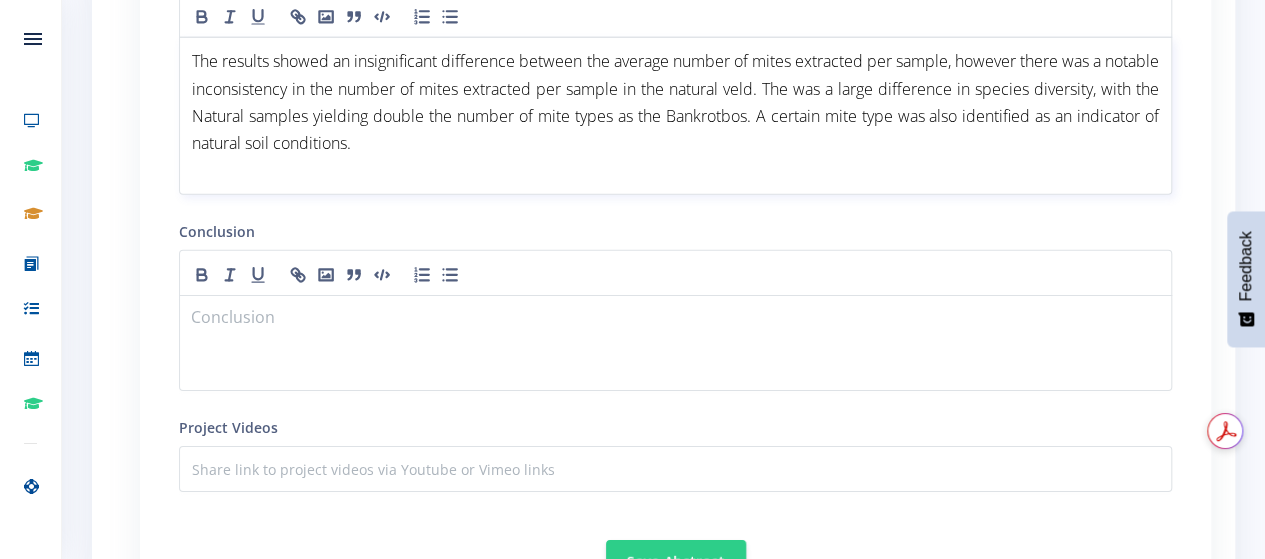 scroll, scrollTop: 3048, scrollLeft: 0, axis: vertical 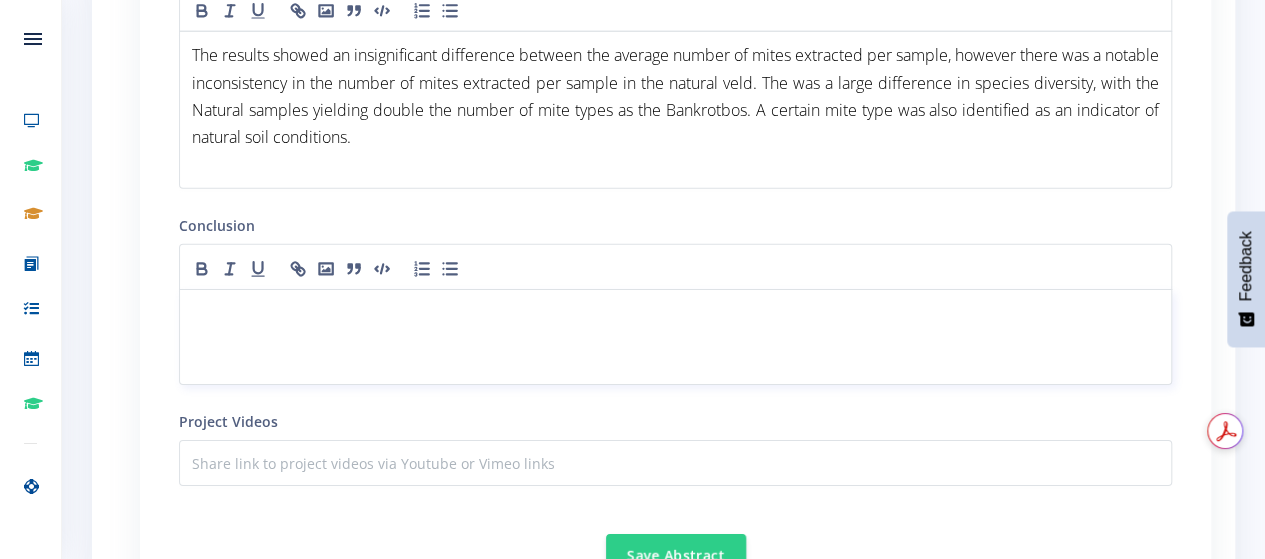 click at bounding box center [675, 337] 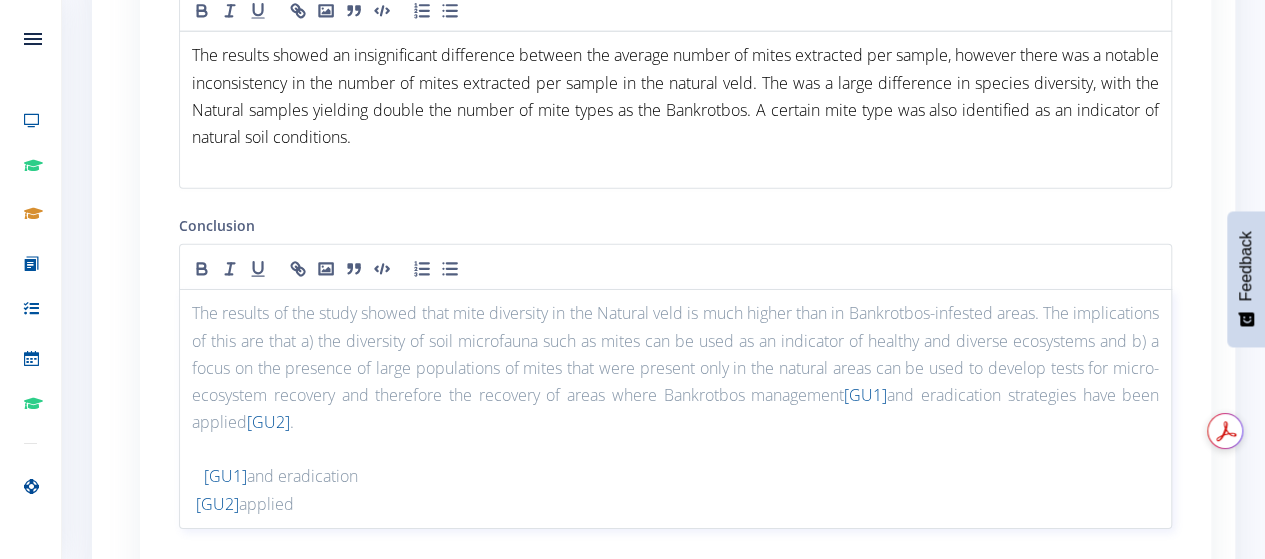 scroll, scrollTop: 0, scrollLeft: 0, axis: both 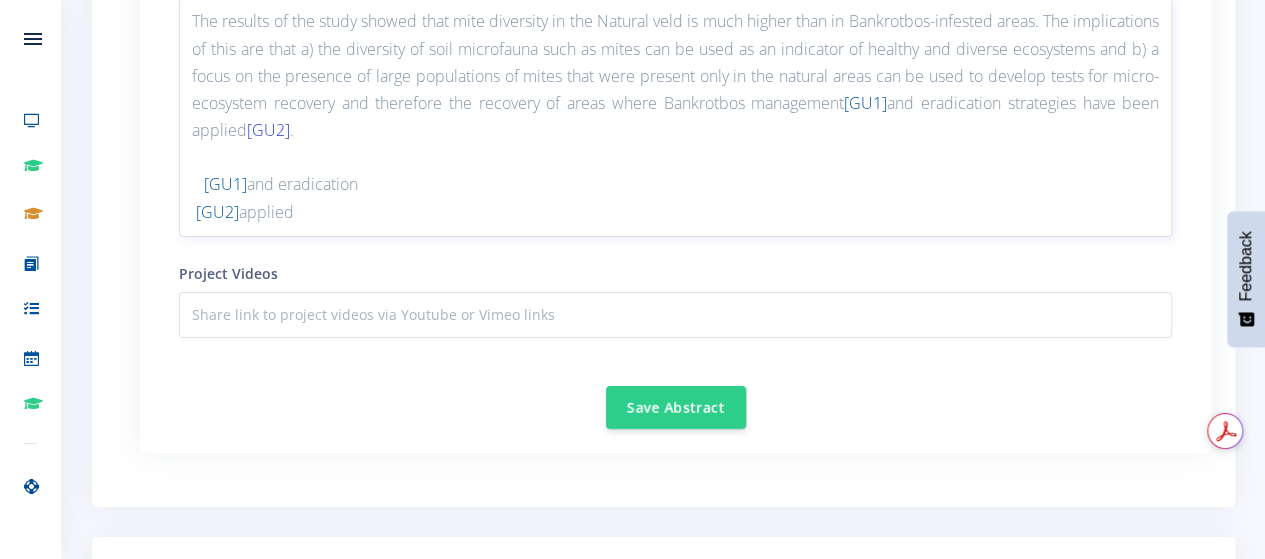 click on "[GU2]" at bounding box center [268, 130] 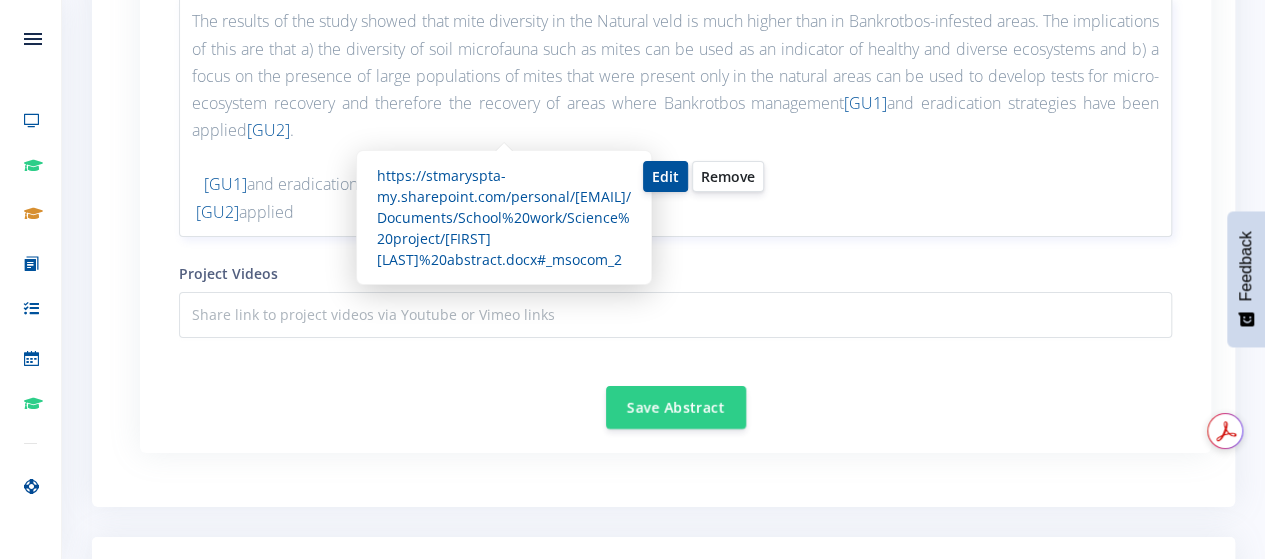 click on "[GU1] and eradication" at bounding box center [675, 184] 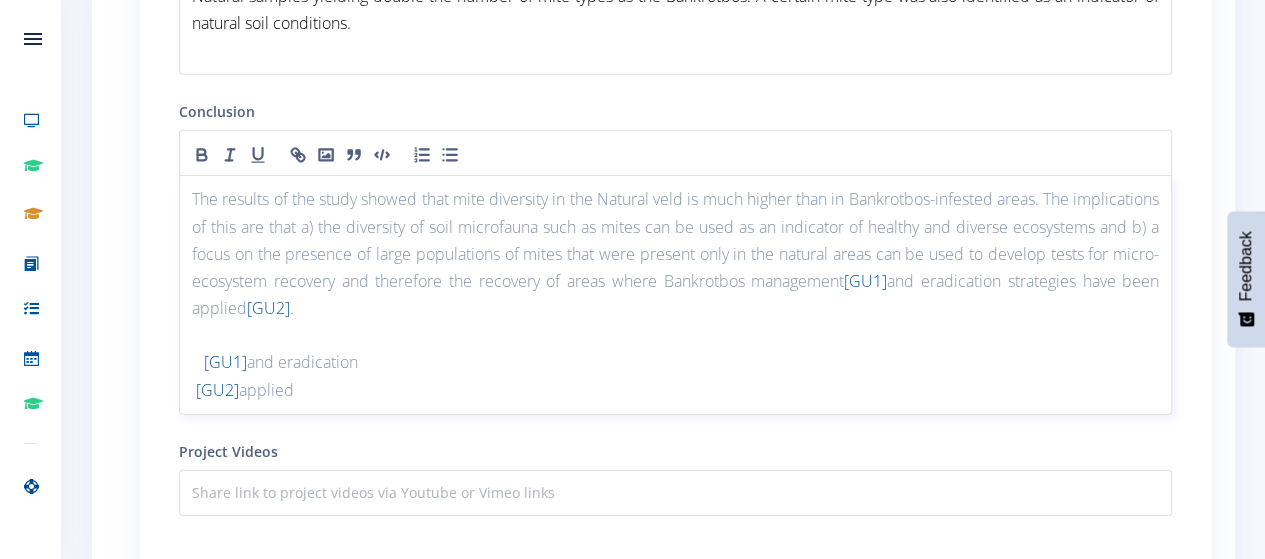 scroll, scrollTop: 3160, scrollLeft: 0, axis: vertical 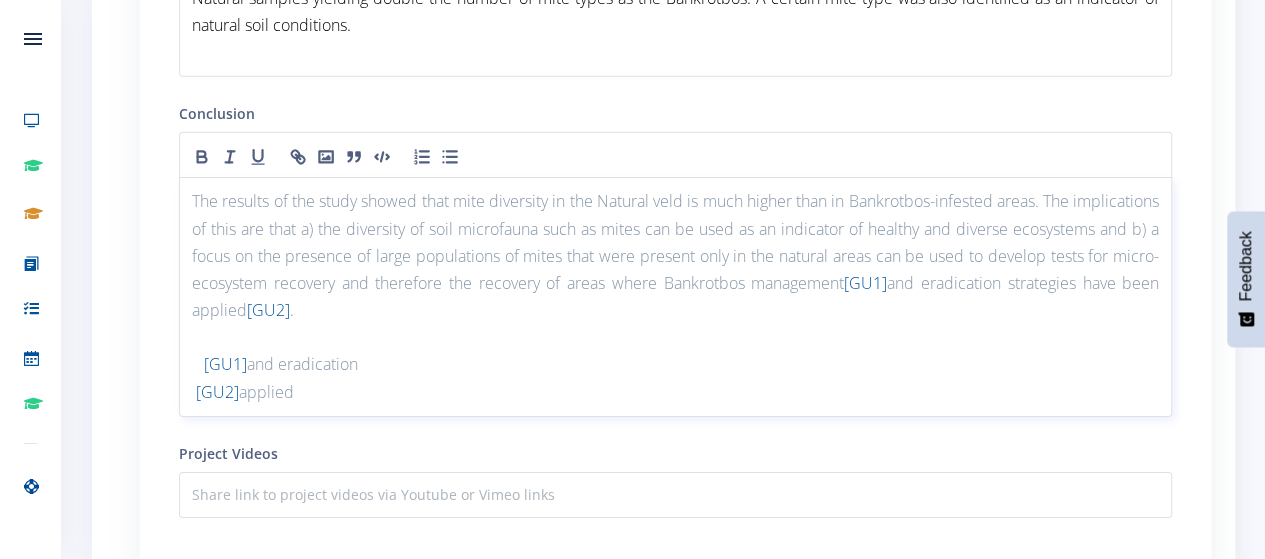 click on "The results of the study showed that mite diversity in the Natural veld is much higher than in Bankrotbos-infested areas. The implications of this are that a) the diversity of soil microfauna such as mites can be used as an indicator of healthy and diverse ecosystems and b) a focus on the presence of large populations of mites that were present only in the natural areas can be used to develop tests for micro-ecosystem recovery and therefore the recovery of areas where Bankrotbos management  [GU1]  and eradication strategies have been applied [GU2]  ." at bounding box center (675, 256) 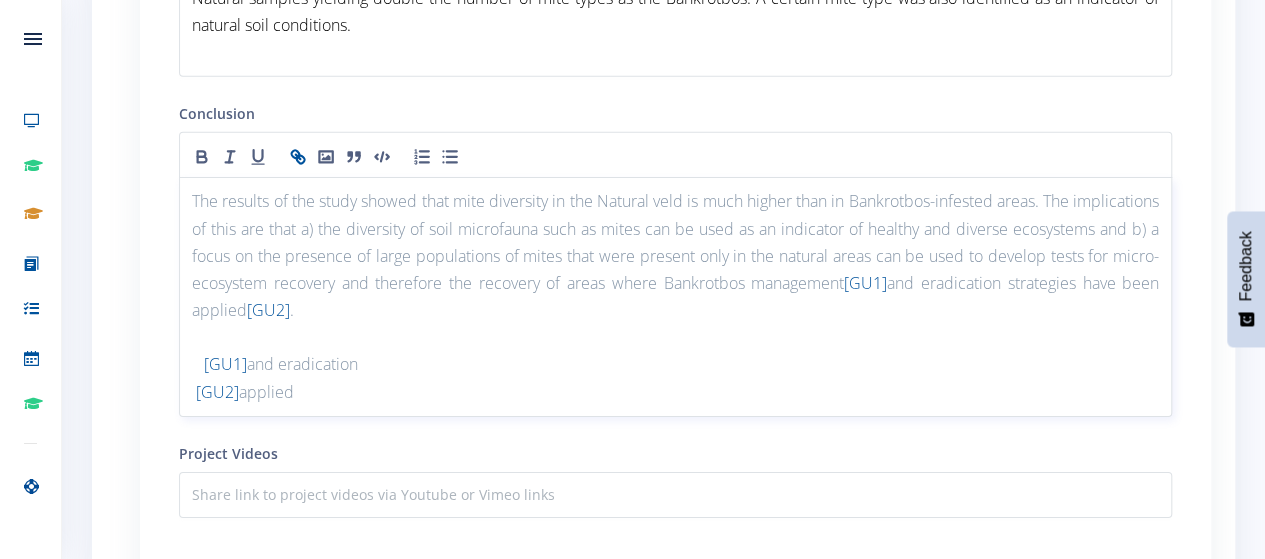 type 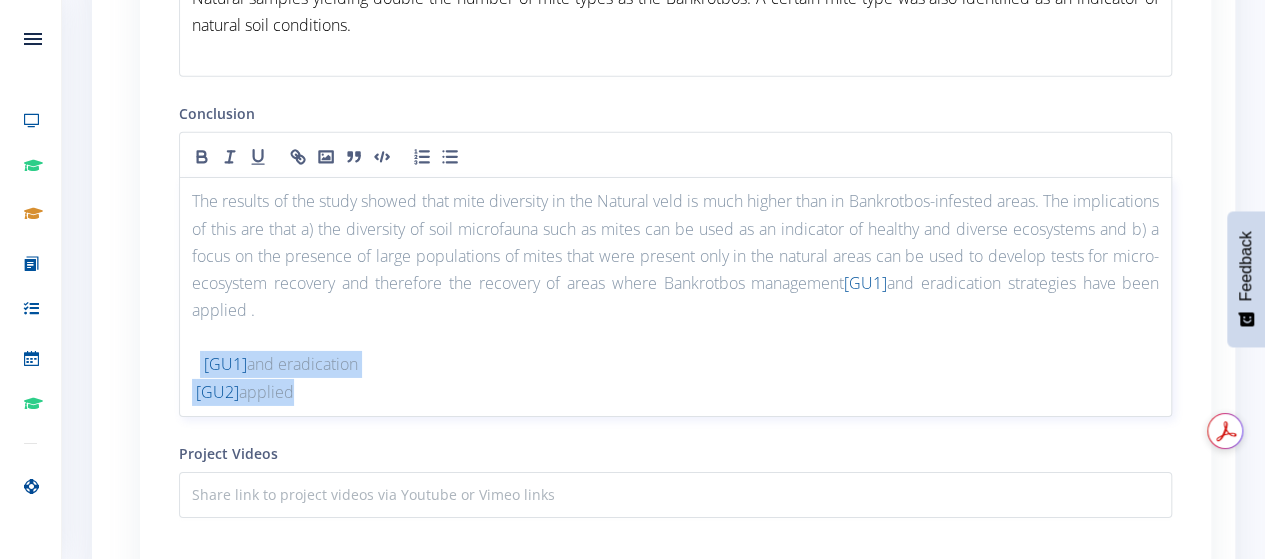 drag, startPoint x: 317, startPoint y: 389, endPoint x: 199, endPoint y: 363, distance: 120.83046 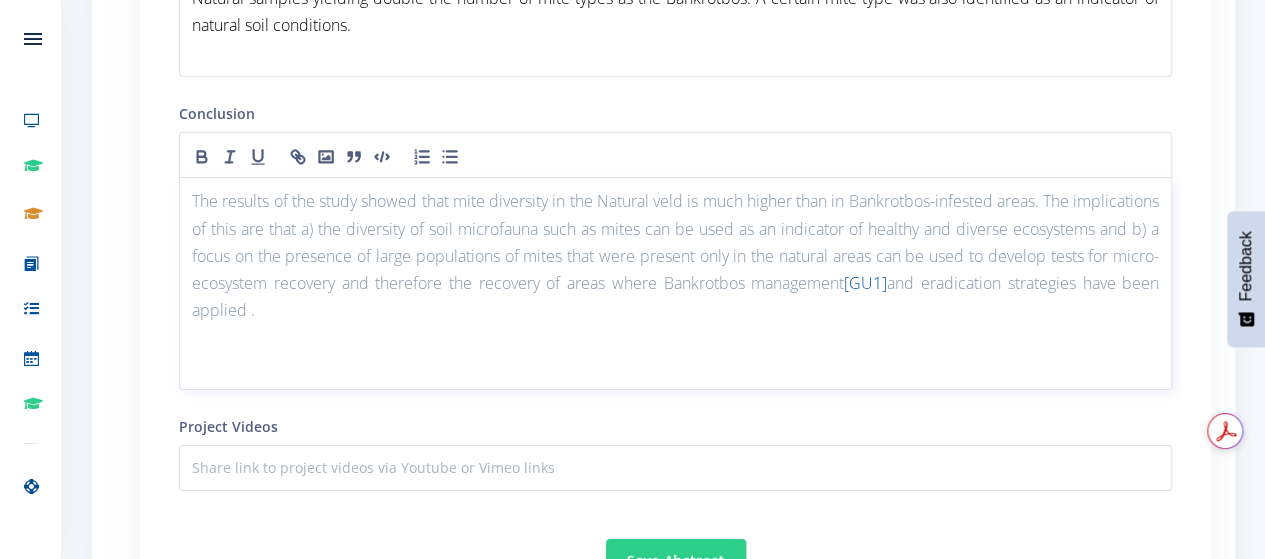 click on "The results of the study showed that mite diversity in the Natural veld is much higher than in Bankrotbos-infested areas. The implications of this are that a) the diversity of soil microfauna such as mites can be used as an indicator of healthy and diverse ecosystems and b) a focus on the presence of large populations of mites that were present only in the natural areas can be used to develop tests for micro-ecosystem recovery and therefore the recovery of areas where Bankrotbos management  [GU1]  and eradication strategies have been applied ." at bounding box center [675, 256] 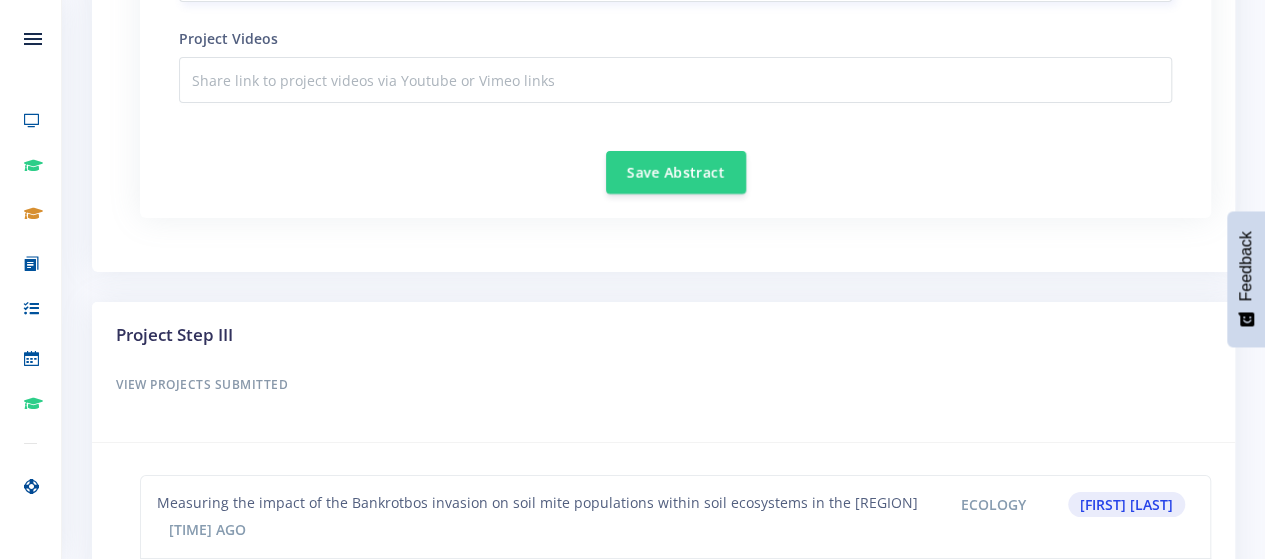 scroll, scrollTop: 3632, scrollLeft: 0, axis: vertical 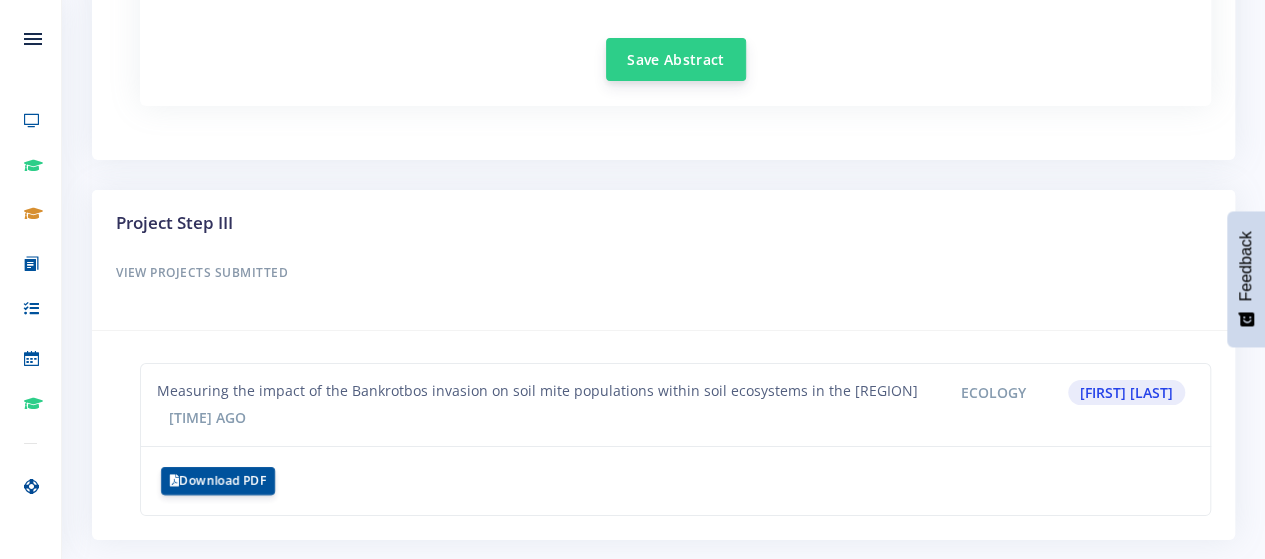 click on "Save Abstract" at bounding box center (676, 59) 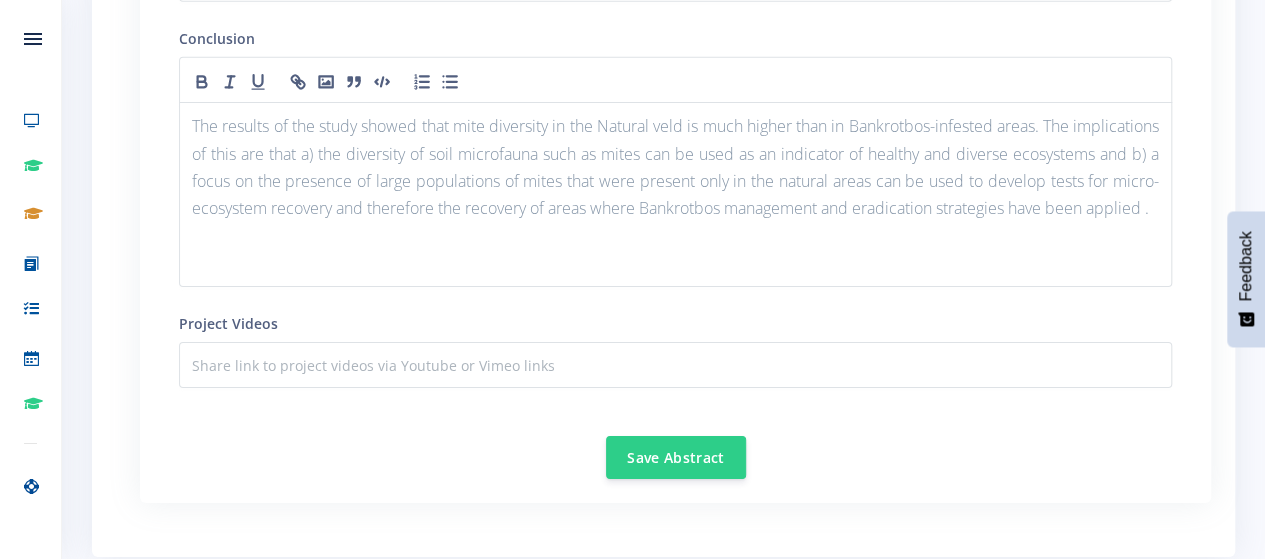 scroll, scrollTop: 3234, scrollLeft: 0, axis: vertical 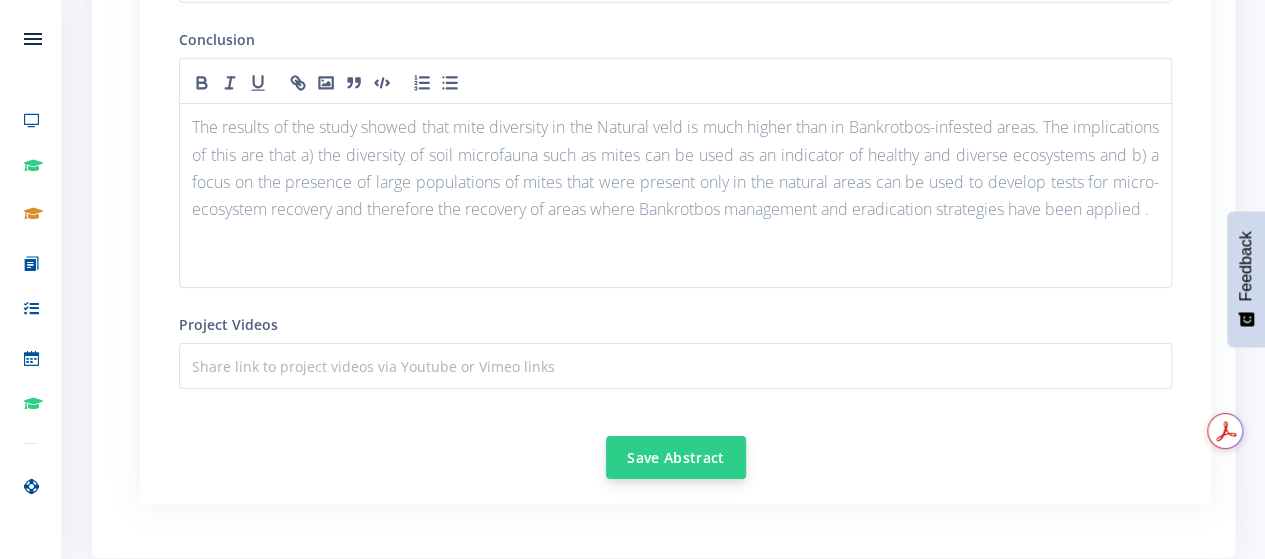 click on "Save Abstract" at bounding box center [676, 457] 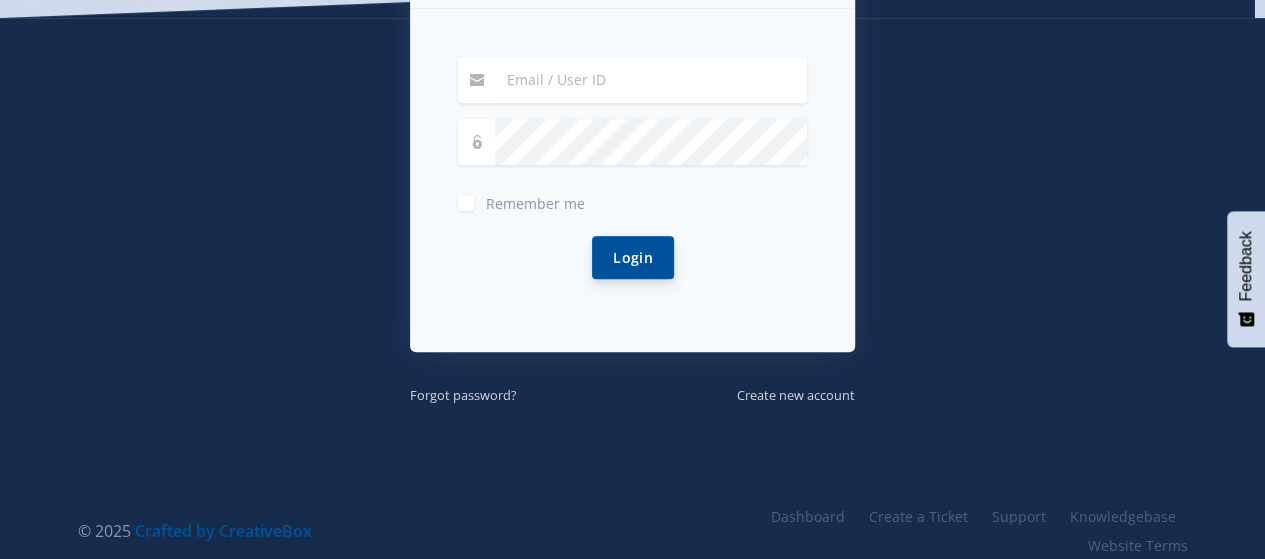 scroll, scrollTop: 460, scrollLeft: 0, axis: vertical 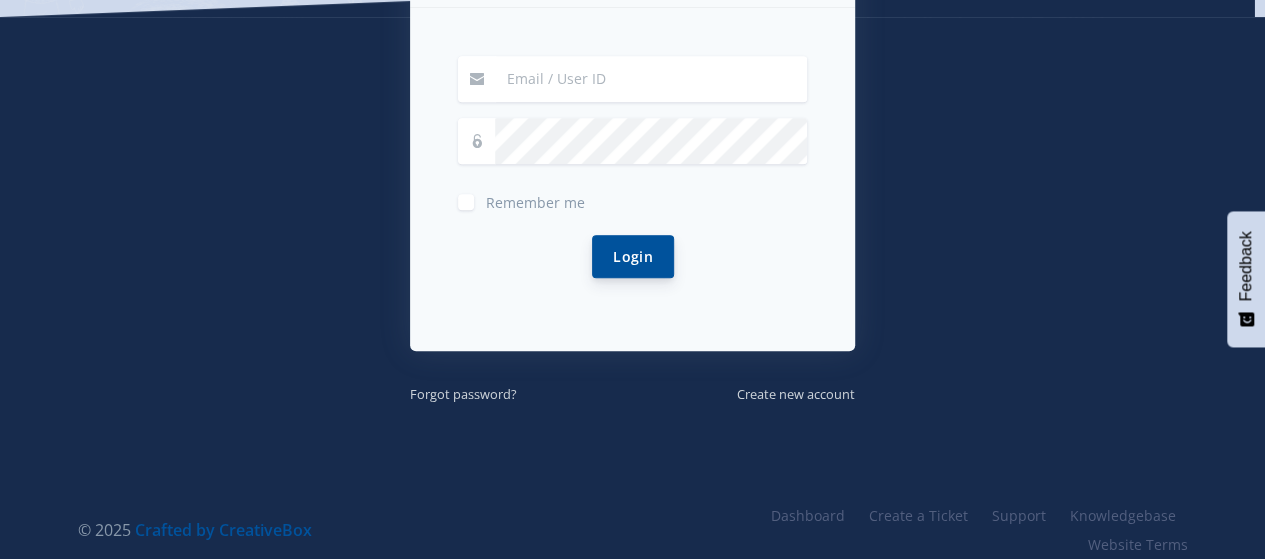 type on "[EMAIL]" 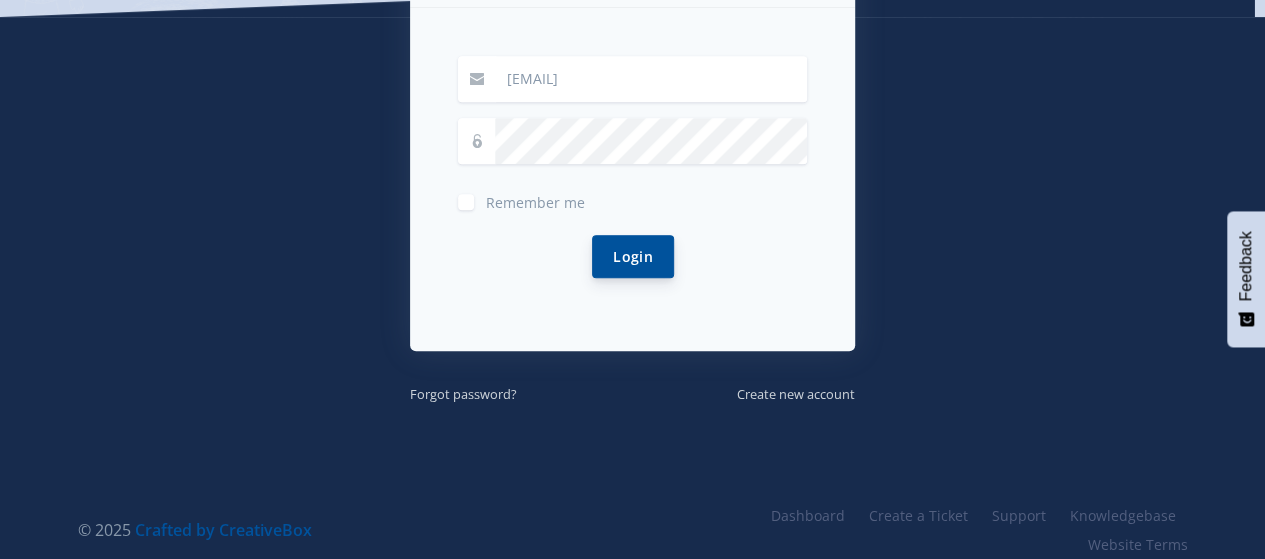 click on "Login" at bounding box center [633, 256] 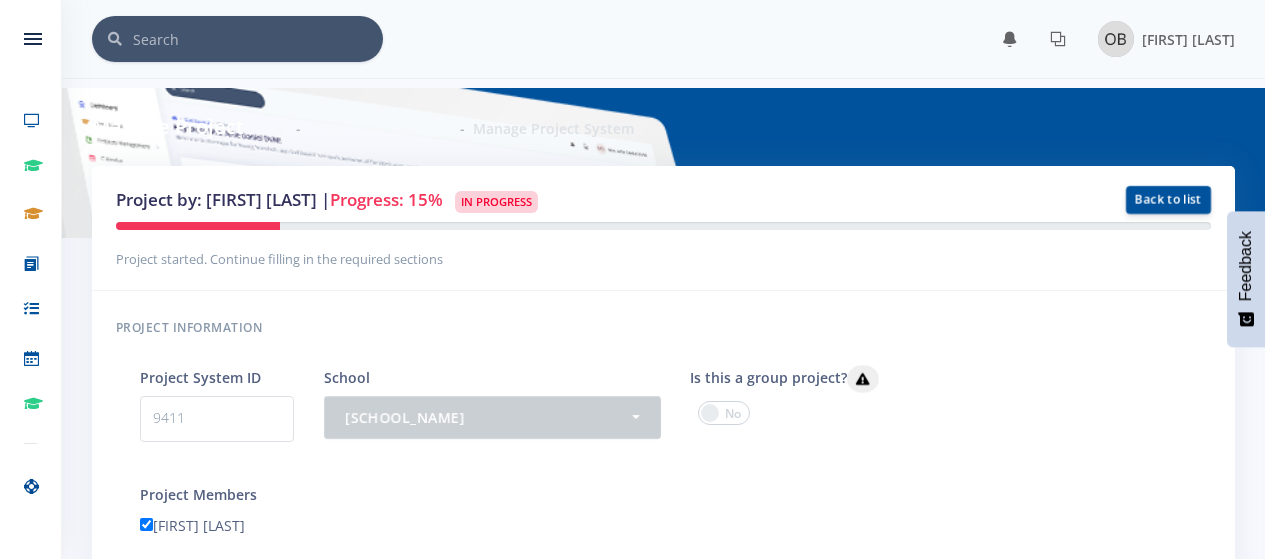 scroll, scrollTop: 350, scrollLeft: 0, axis: vertical 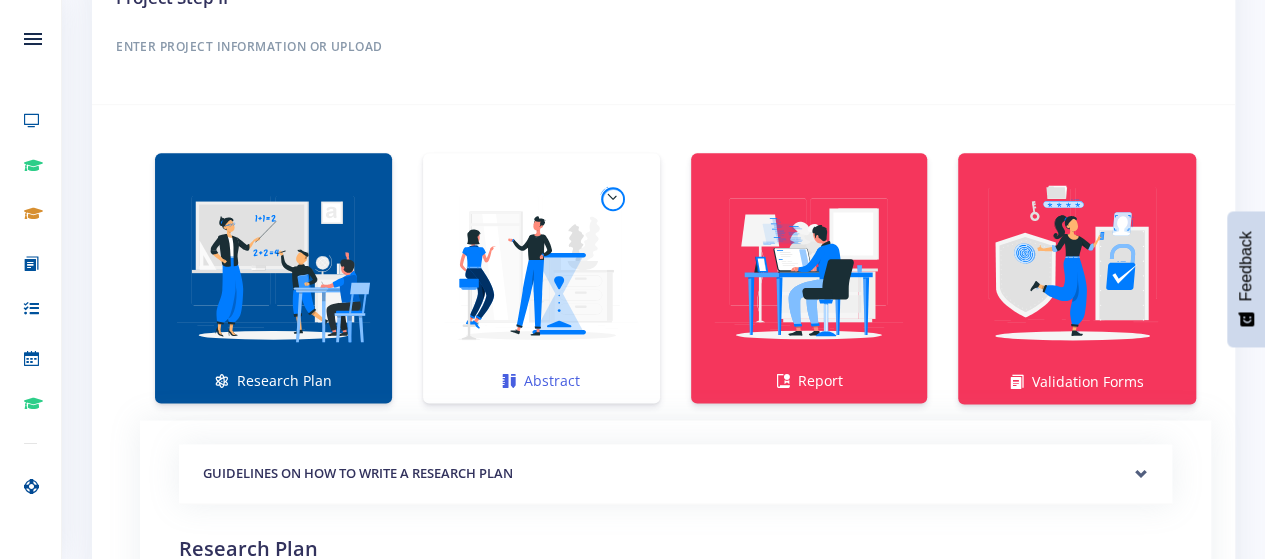 click at bounding box center (541, 267) 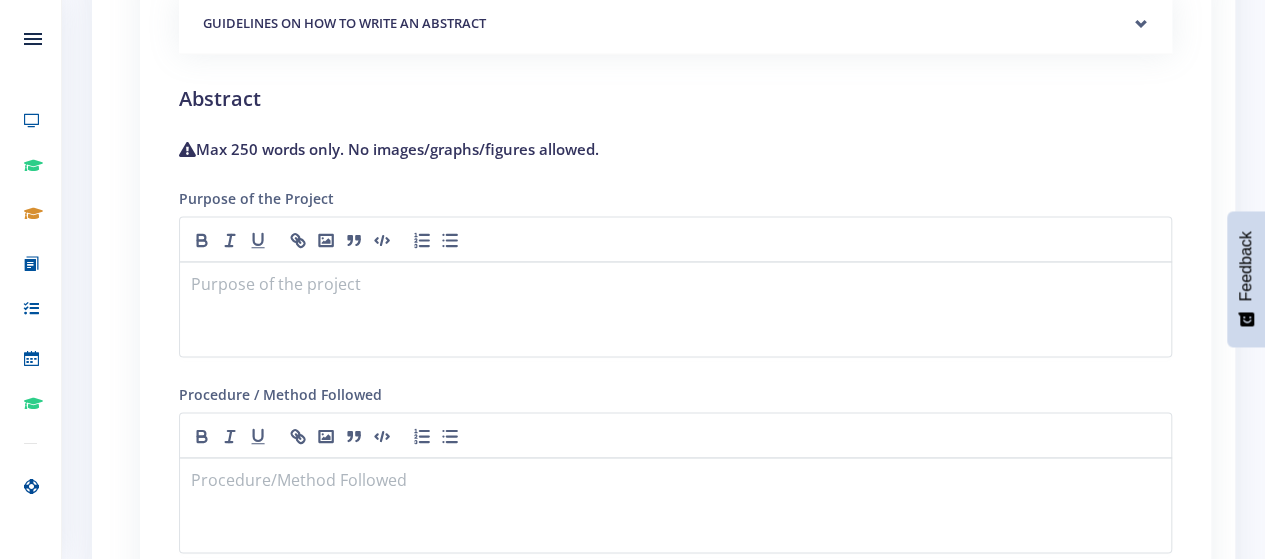 scroll, scrollTop: 1700, scrollLeft: 0, axis: vertical 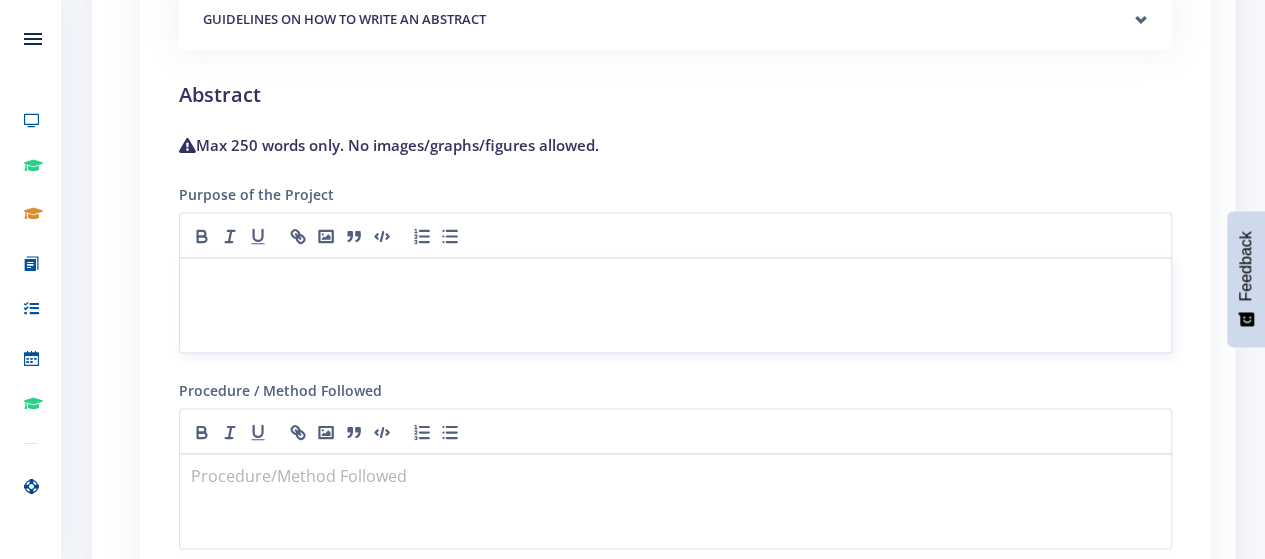 click at bounding box center (675, 305) 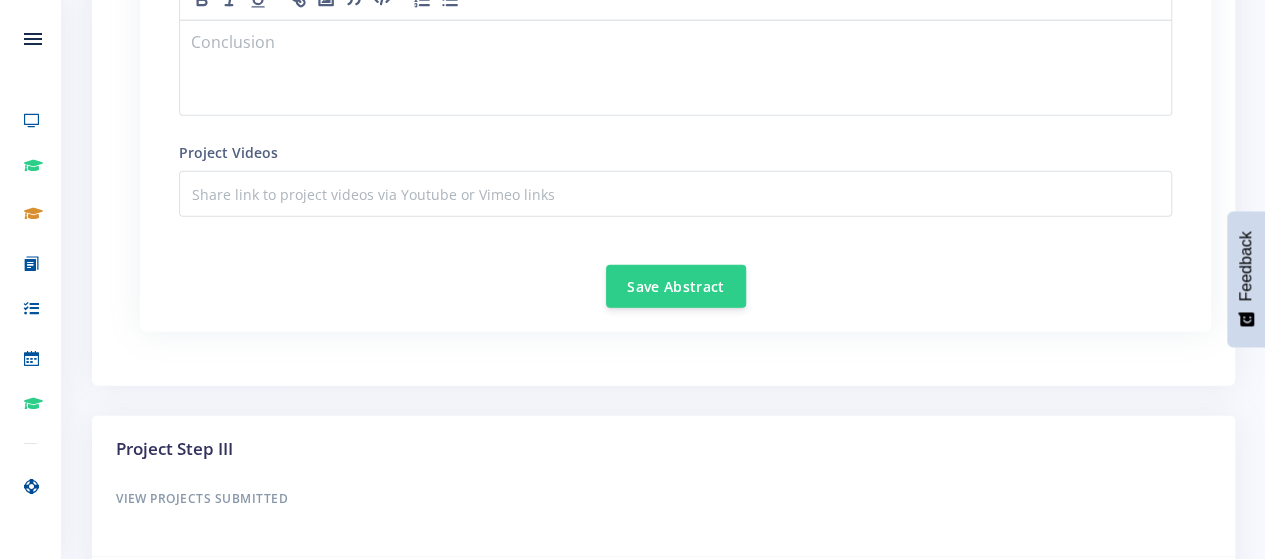 scroll, scrollTop: 2534, scrollLeft: 0, axis: vertical 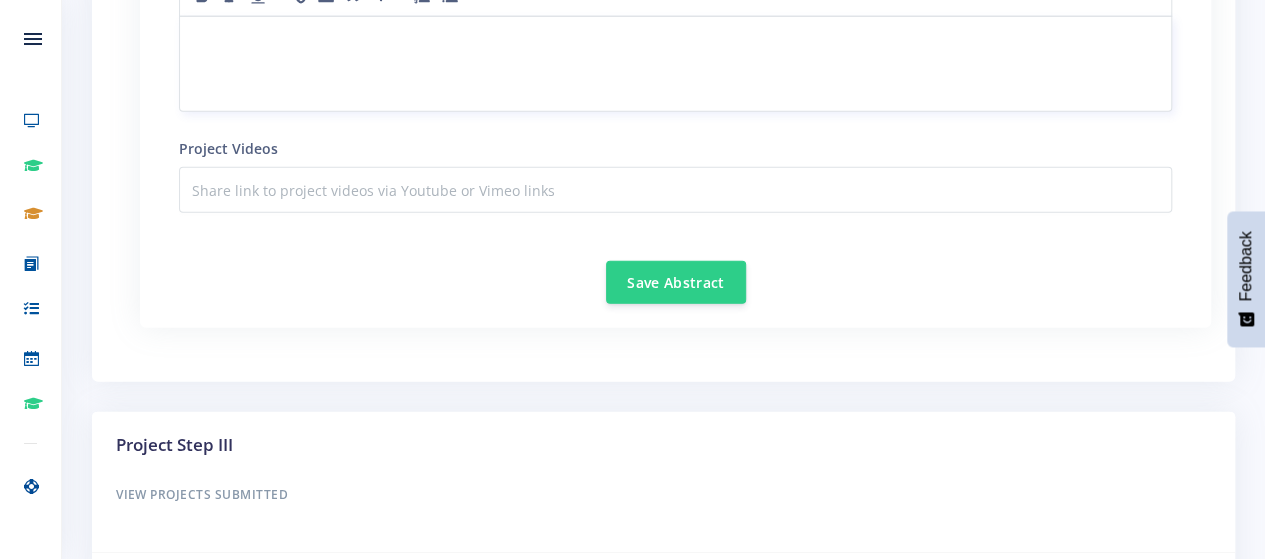 click at bounding box center [675, 64] 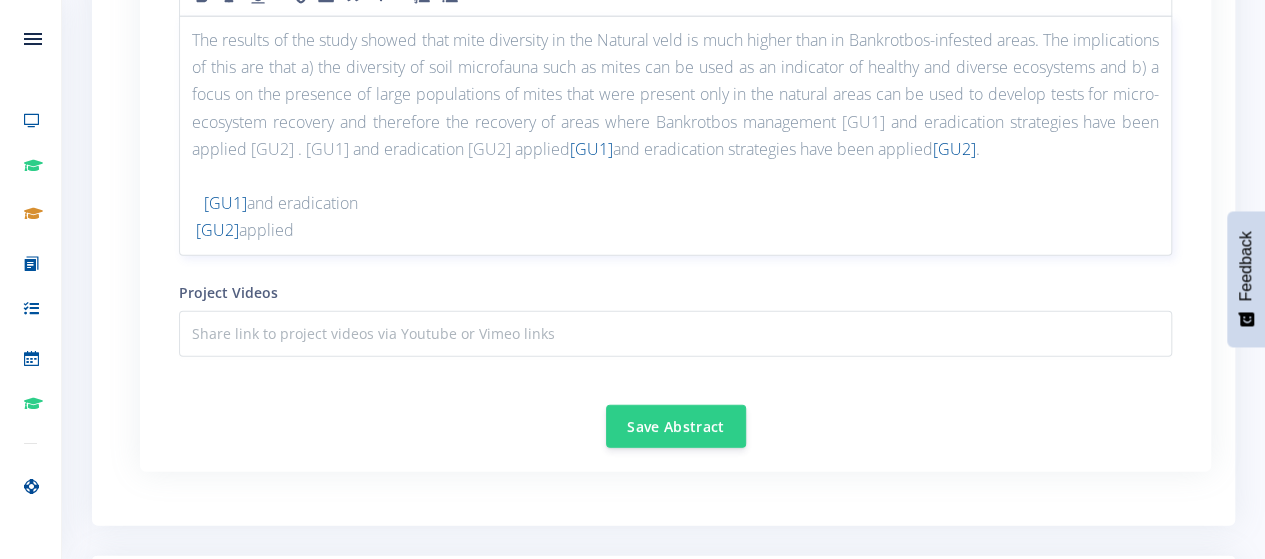 scroll, scrollTop: 0, scrollLeft: 0, axis: both 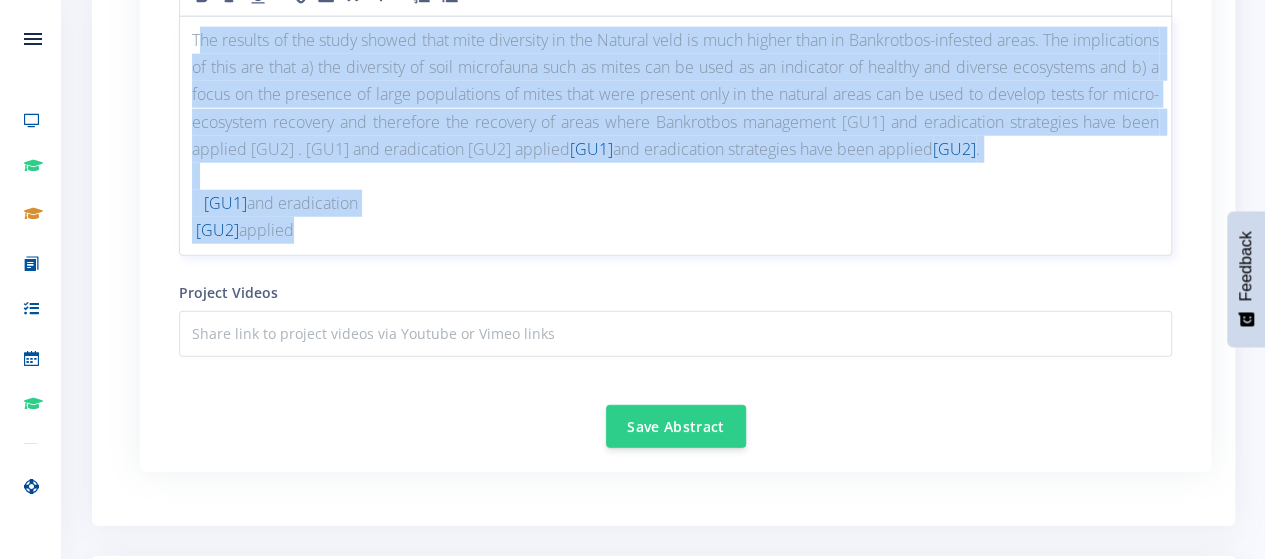 drag, startPoint x: 317, startPoint y: 231, endPoint x: 192, endPoint y: 29, distance: 237.5479 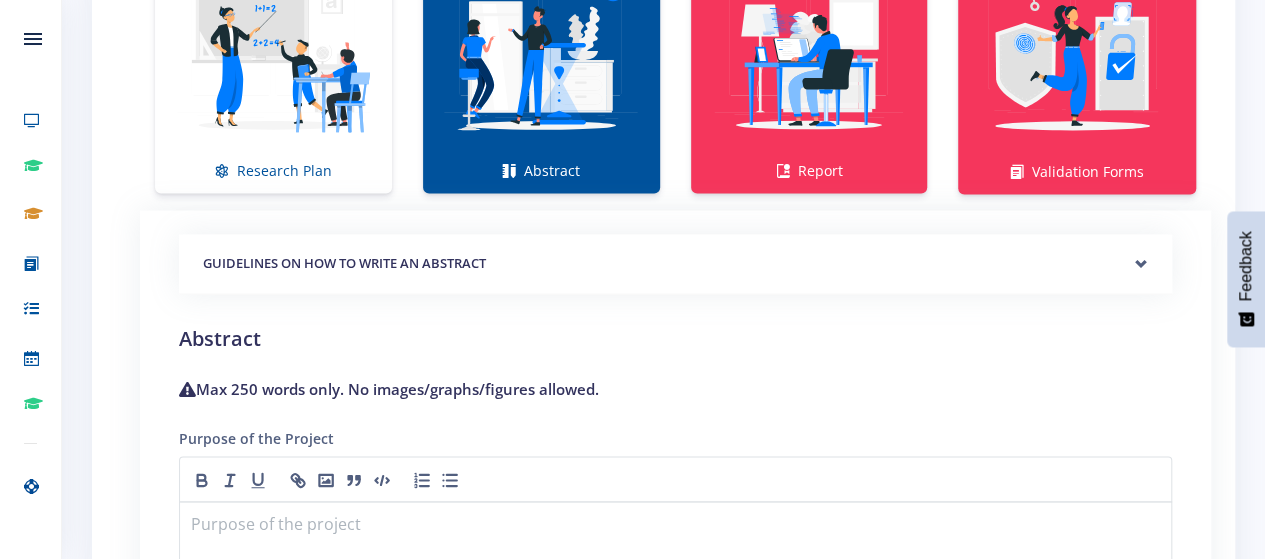 scroll, scrollTop: 1474, scrollLeft: 0, axis: vertical 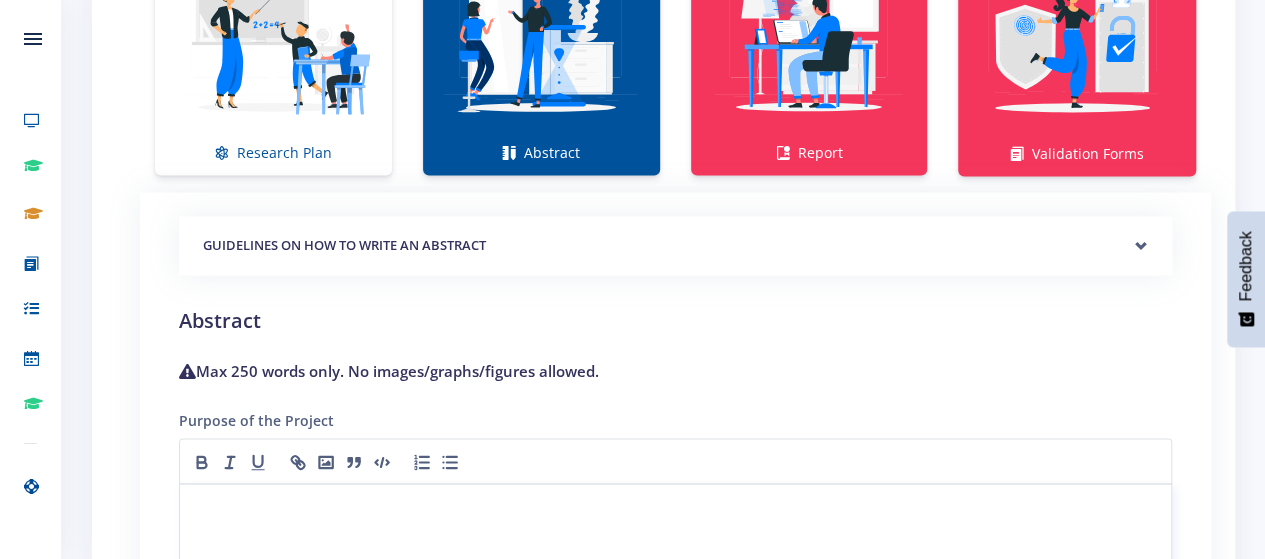 click at bounding box center (675, 531) 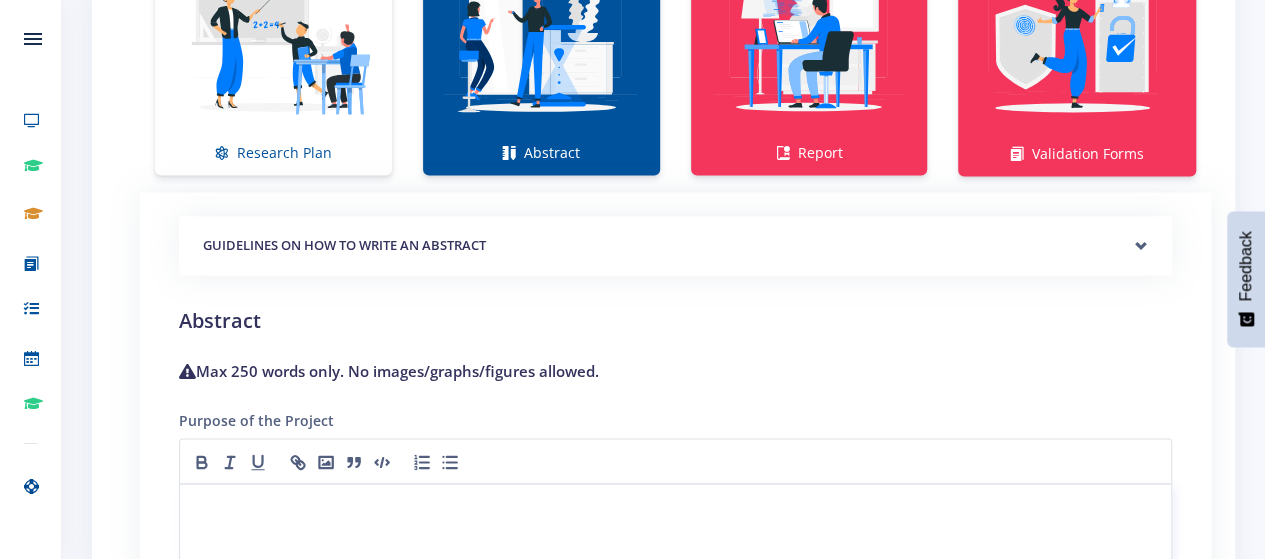 scroll, scrollTop: 0, scrollLeft: 0, axis: both 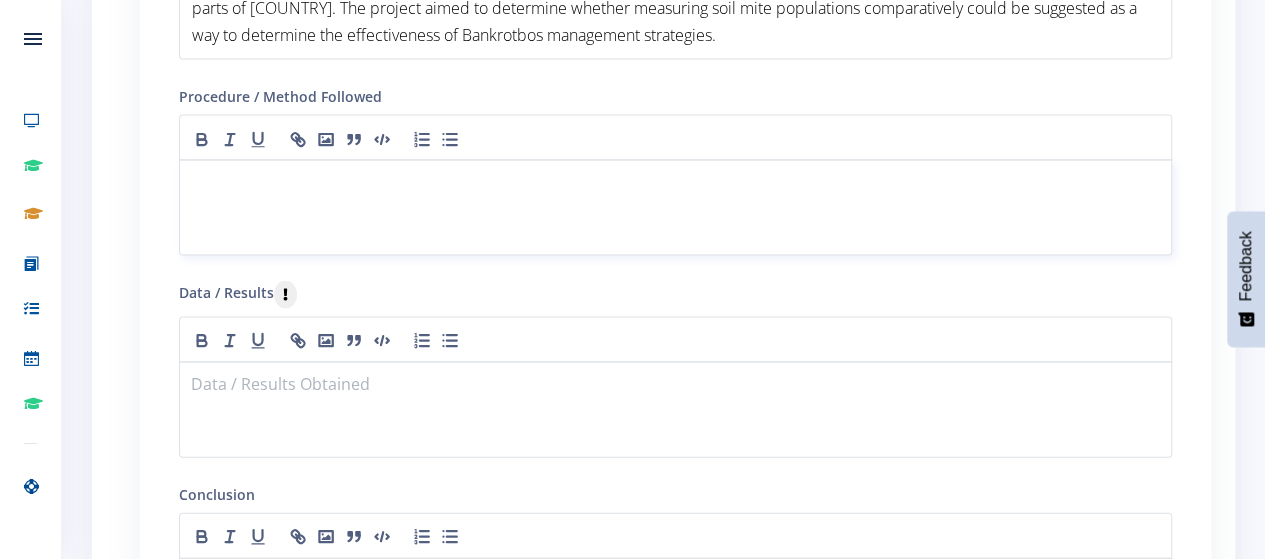 click at bounding box center (675, 208) 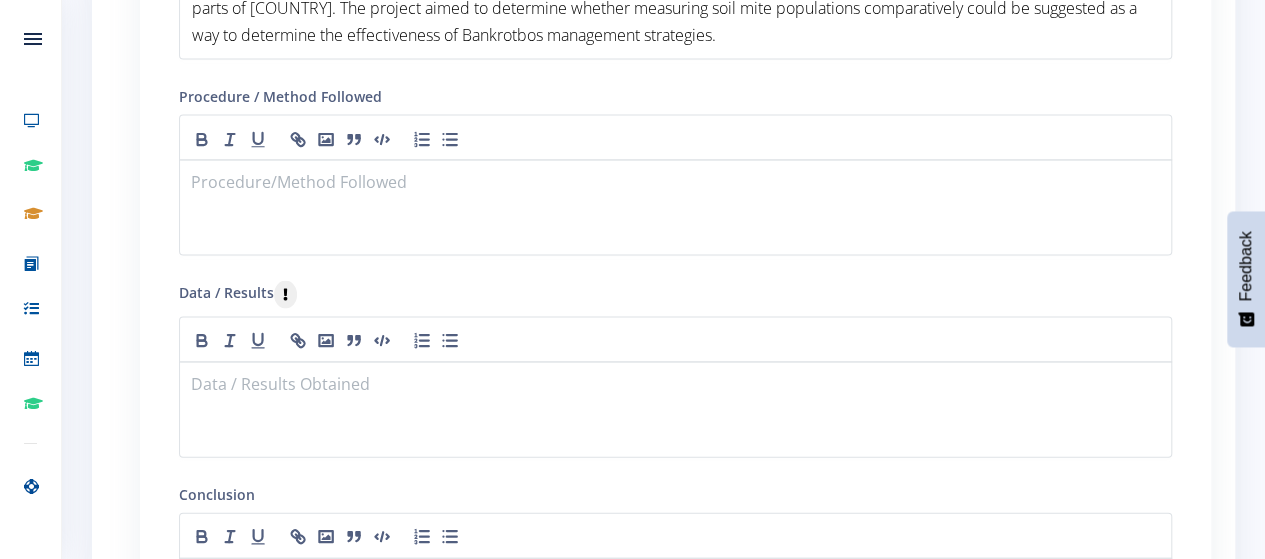 paste 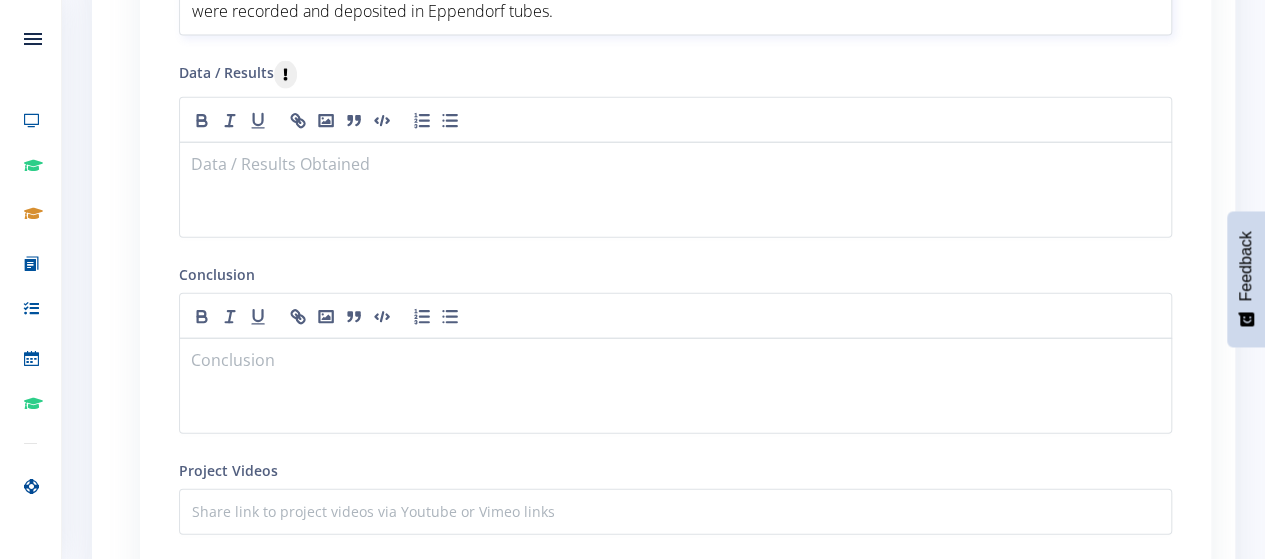 scroll, scrollTop: 2284, scrollLeft: 0, axis: vertical 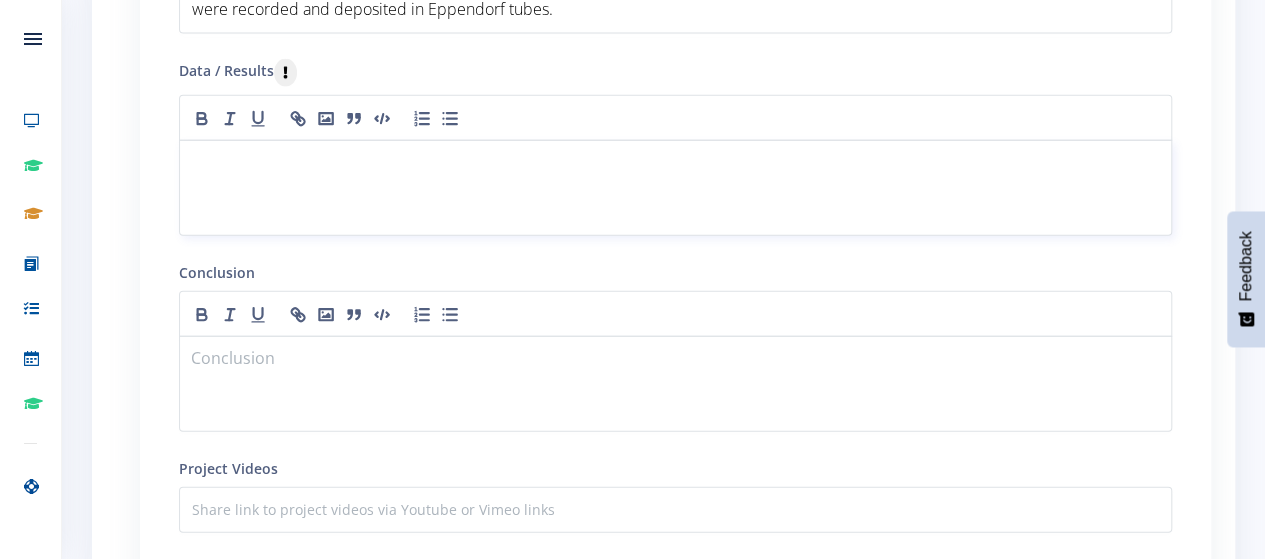 click at bounding box center (675, 164) 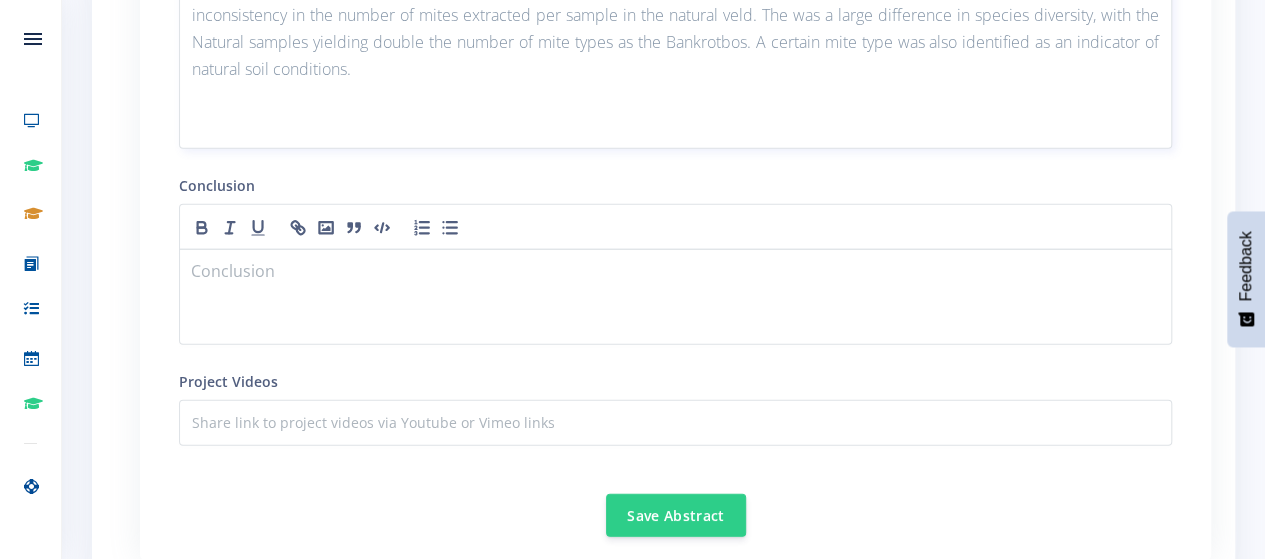 scroll, scrollTop: 2490, scrollLeft: 0, axis: vertical 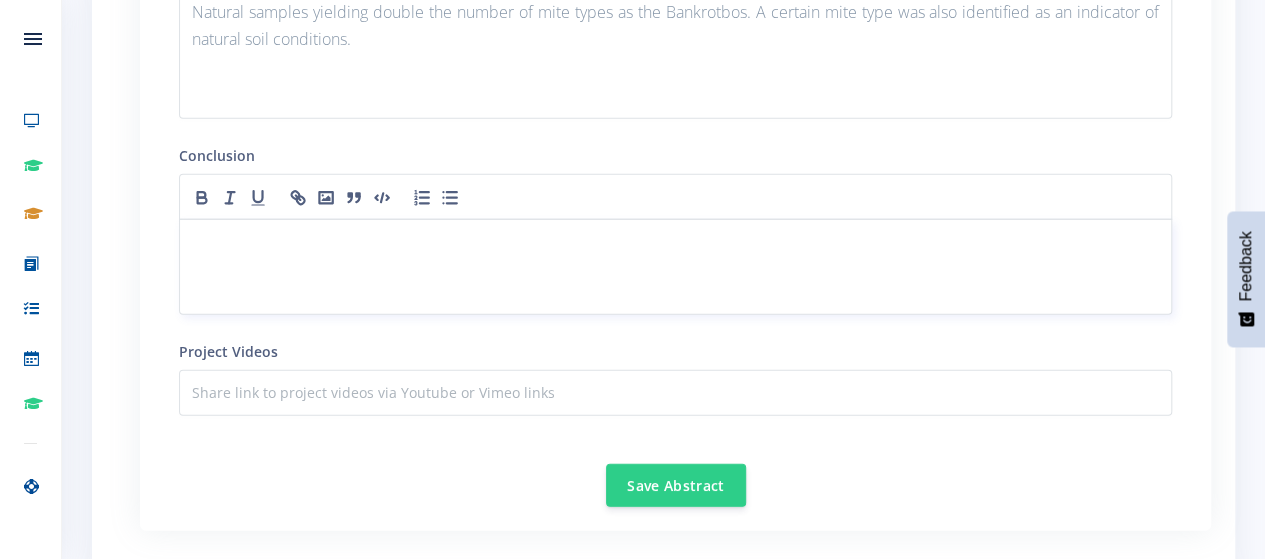 click at bounding box center (675, 267) 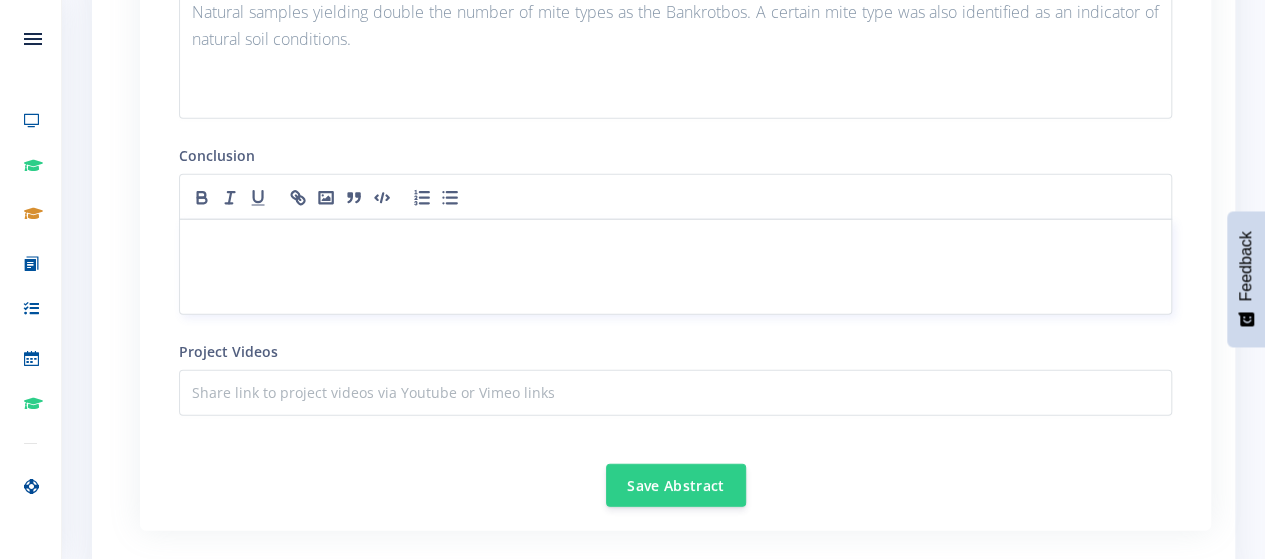 scroll, scrollTop: 0, scrollLeft: 0, axis: both 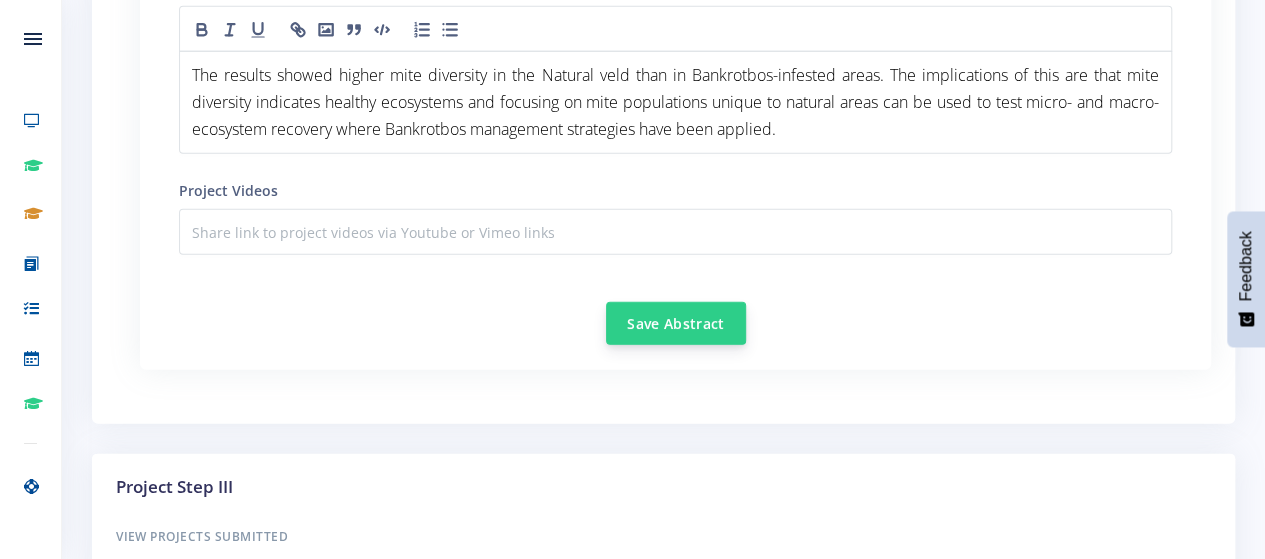 click on "Save Abstract" at bounding box center (676, 323) 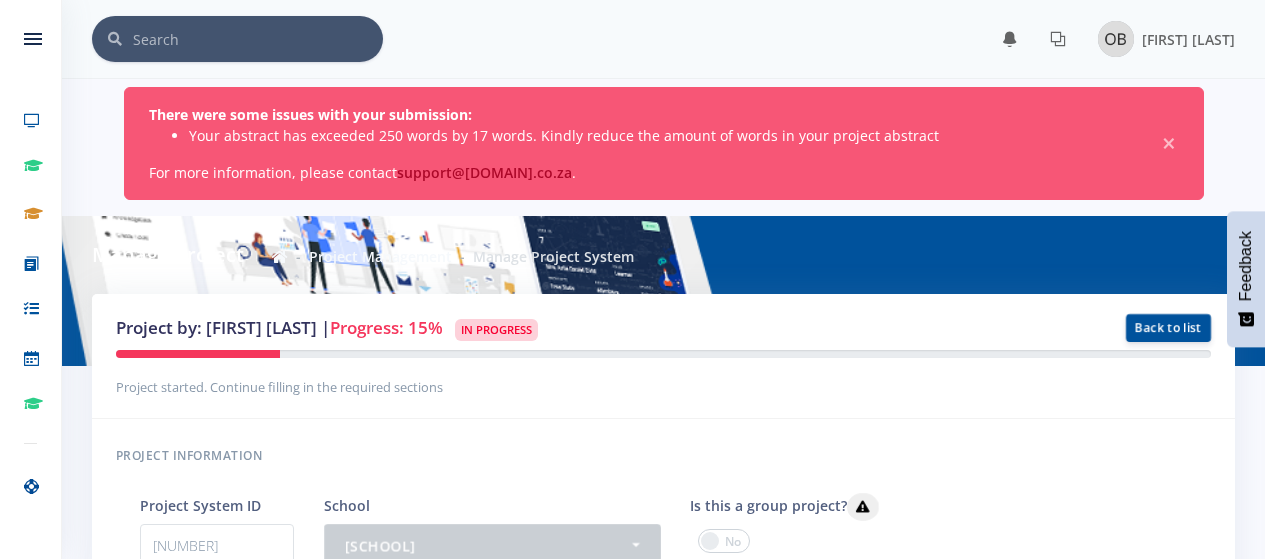 scroll, scrollTop: 0, scrollLeft: 0, axis: both 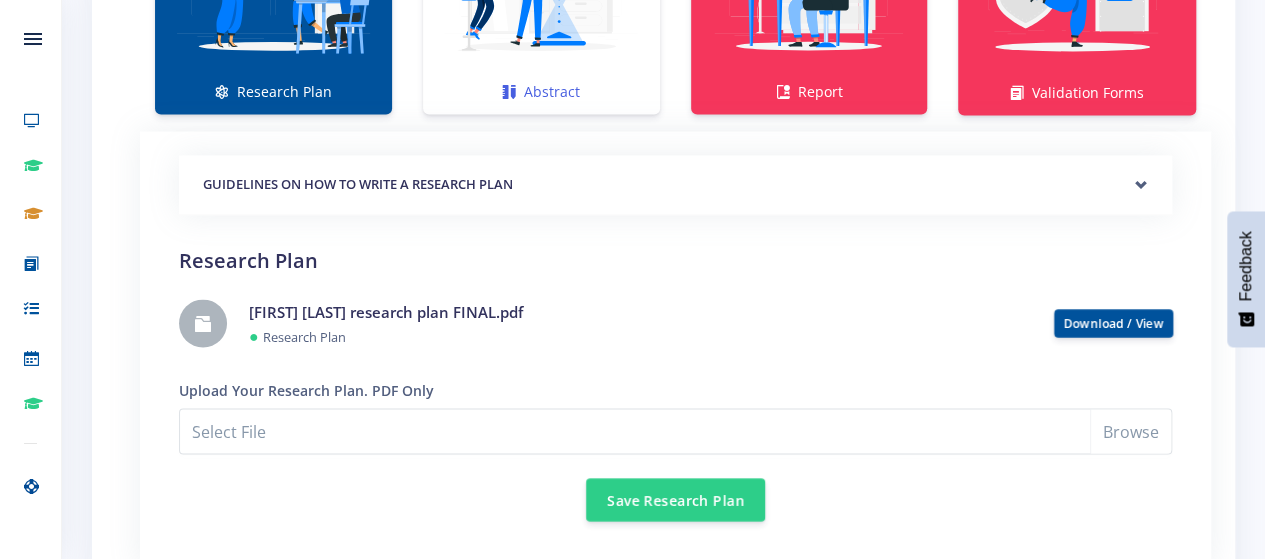 click at bounding box center (541, -22) 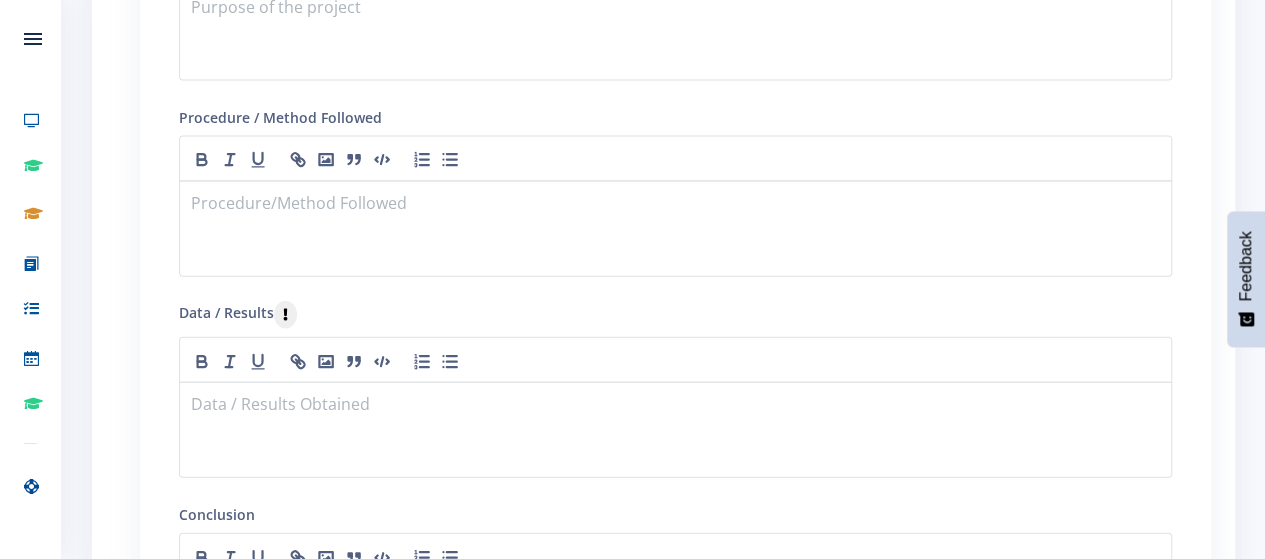 scroll, scrollTop: 2101, scrollLeft: 0, axis: vertical 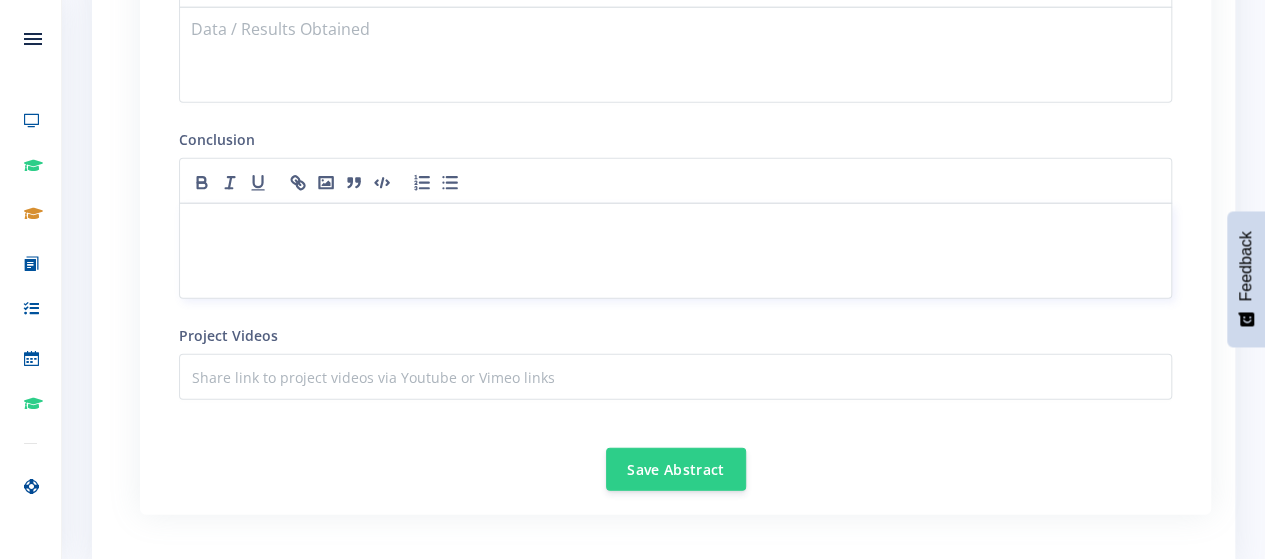 click at bounding box center (675, 251) 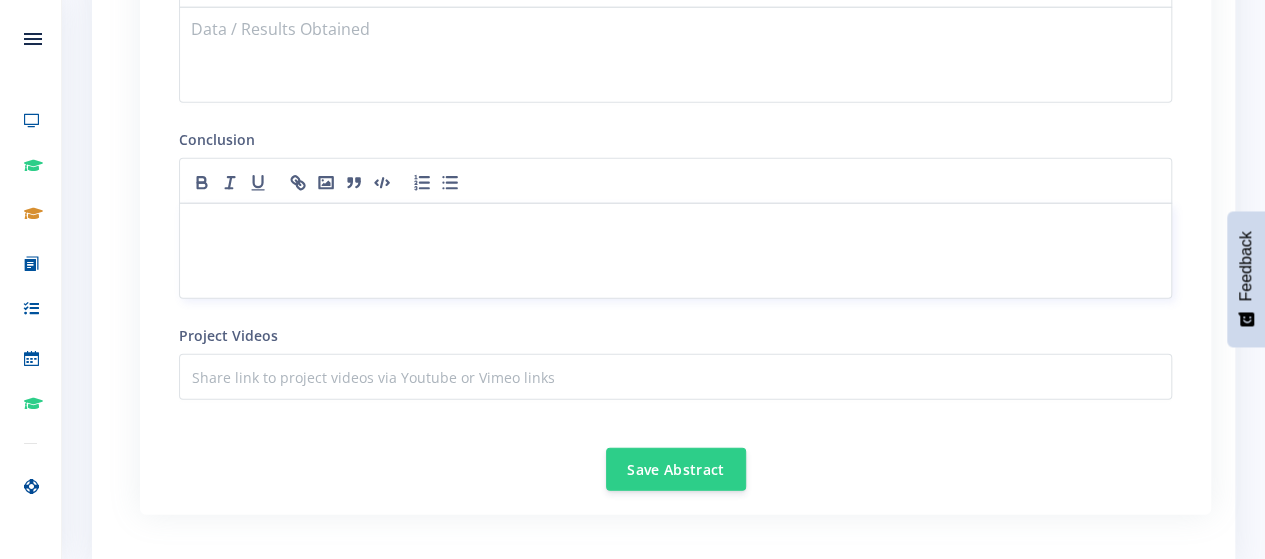 scroll, scrollTop: 0, scrollLeft: 0, axis: both 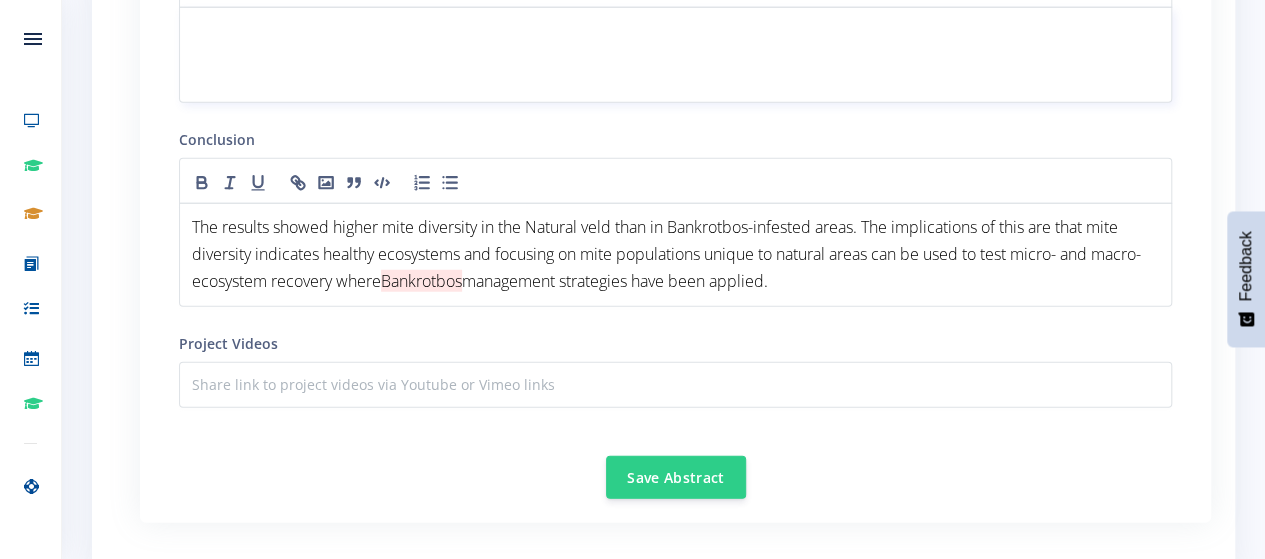 click at bounding box center (675, 31) 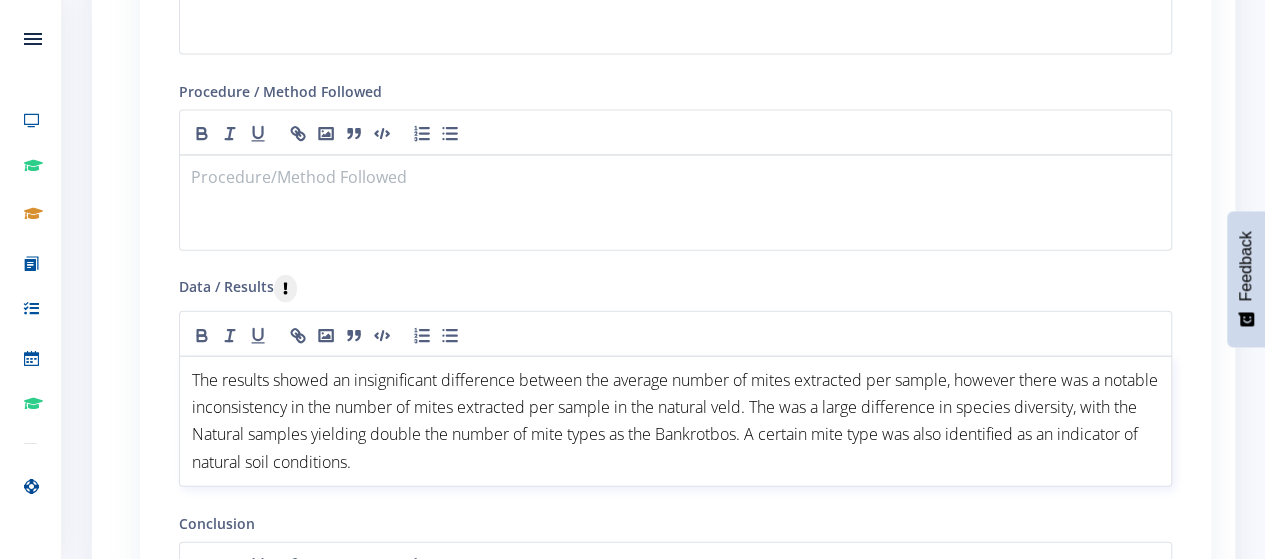 scroll, scrollTop: 2075, scrollLeft: 0, axis: vertical 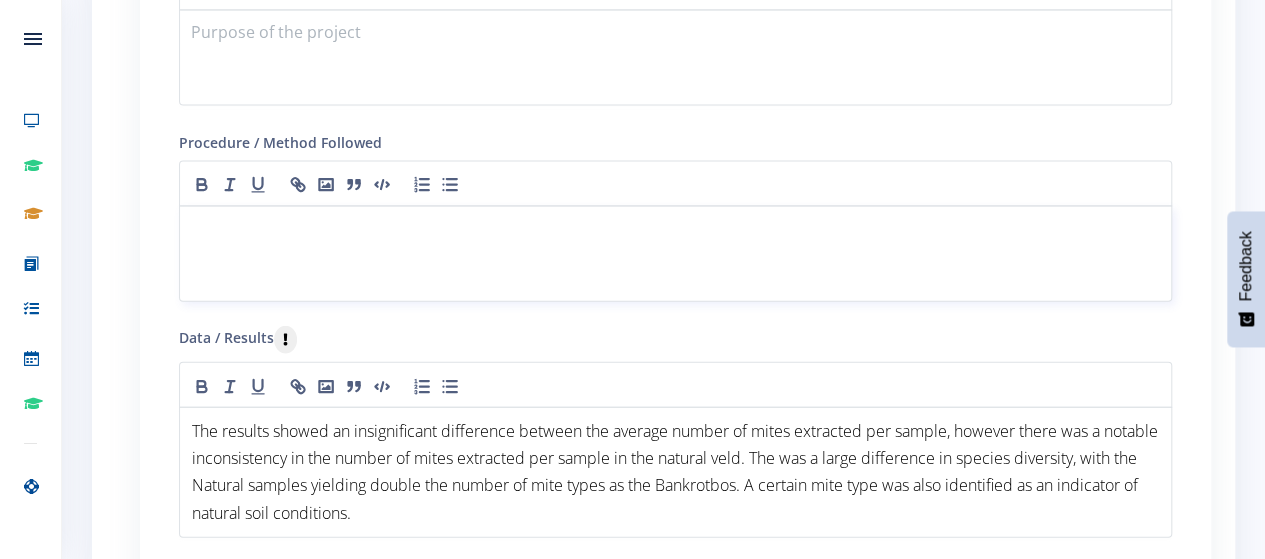 click at bounding box center [675, 230] 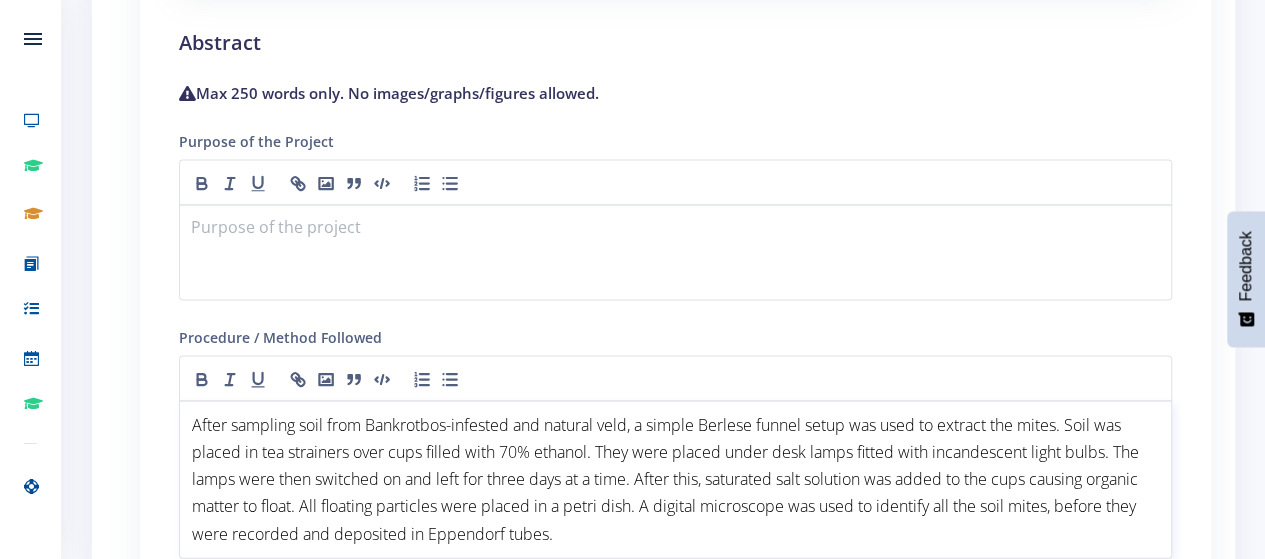 scroll, scrollTop: 1867, scrollLeft: 0, axis: vertical 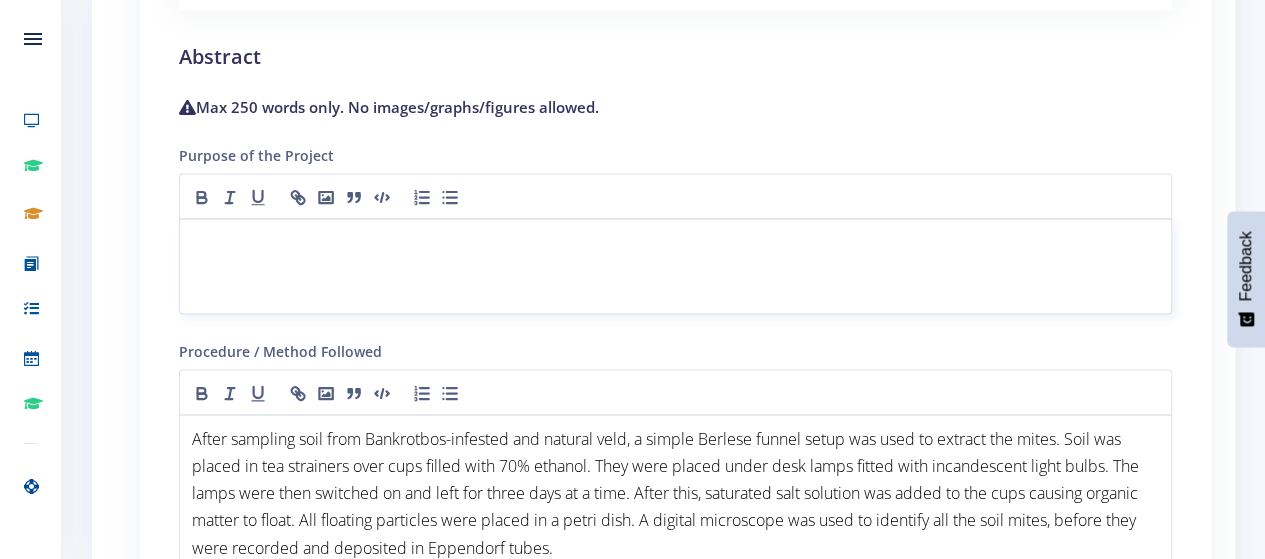 click at bounding box center (675, 242) 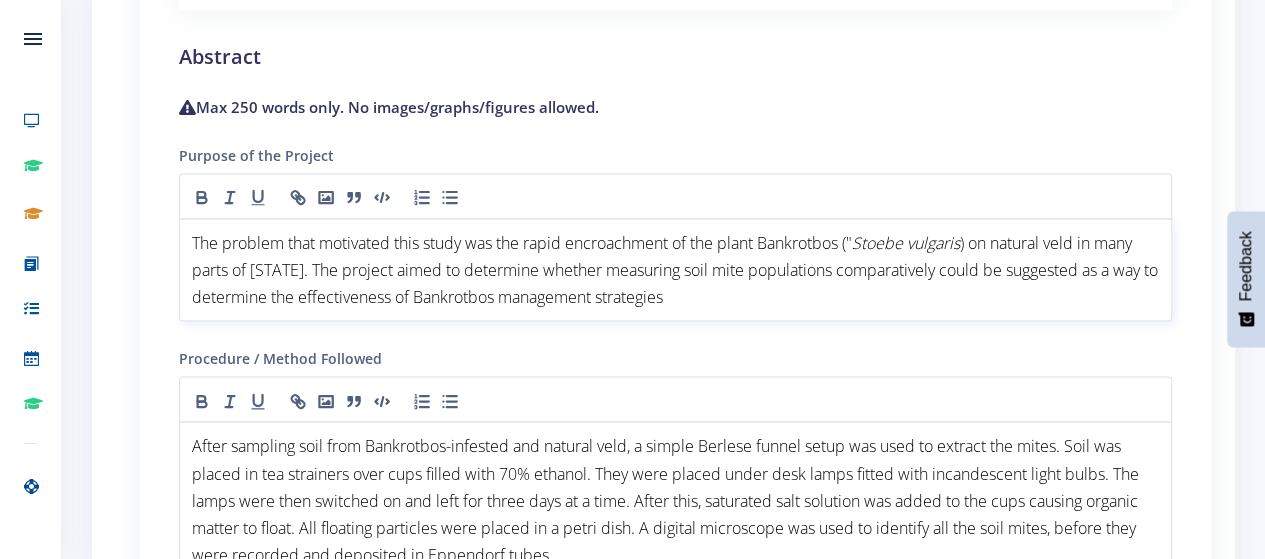 scroll, scrollTop: 0, scrollLeft: 0, axis: both 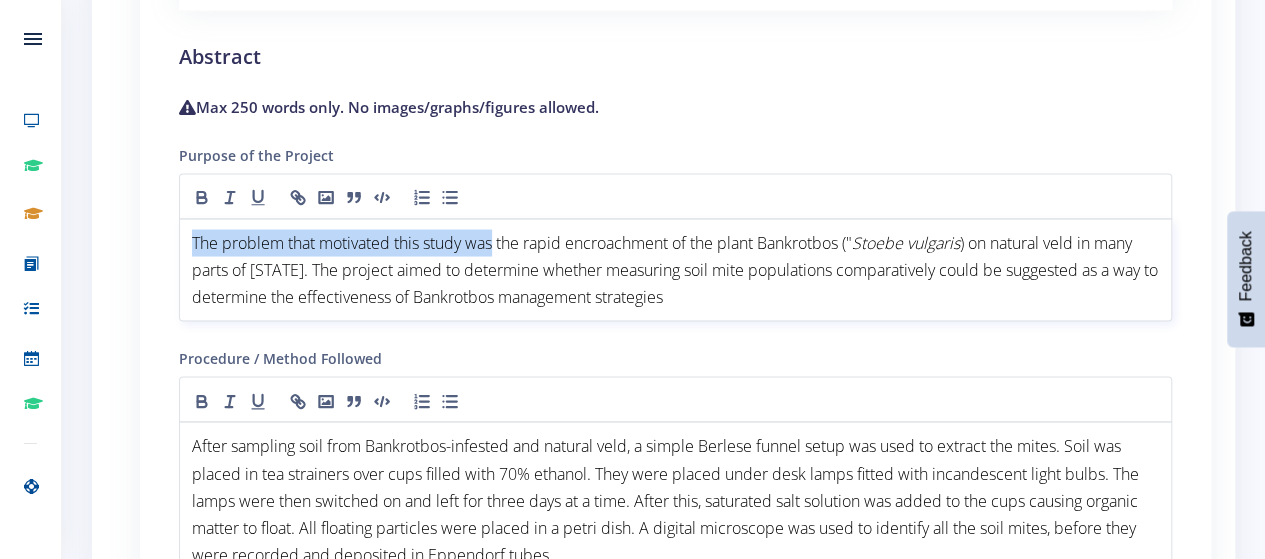drag, startPoint x: 190, startPoint y: 243, endPoint x: 498, endPoint y: 247, distance: 308.02597 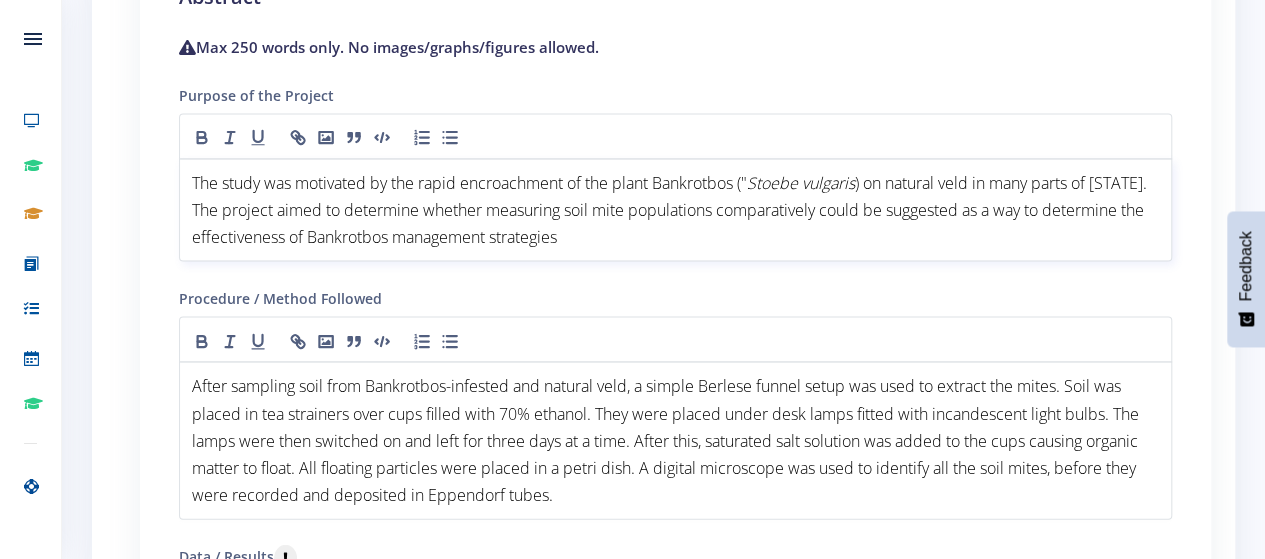 scroll, scrollTop: 1927, scrollLeft: 0, axis: vertical 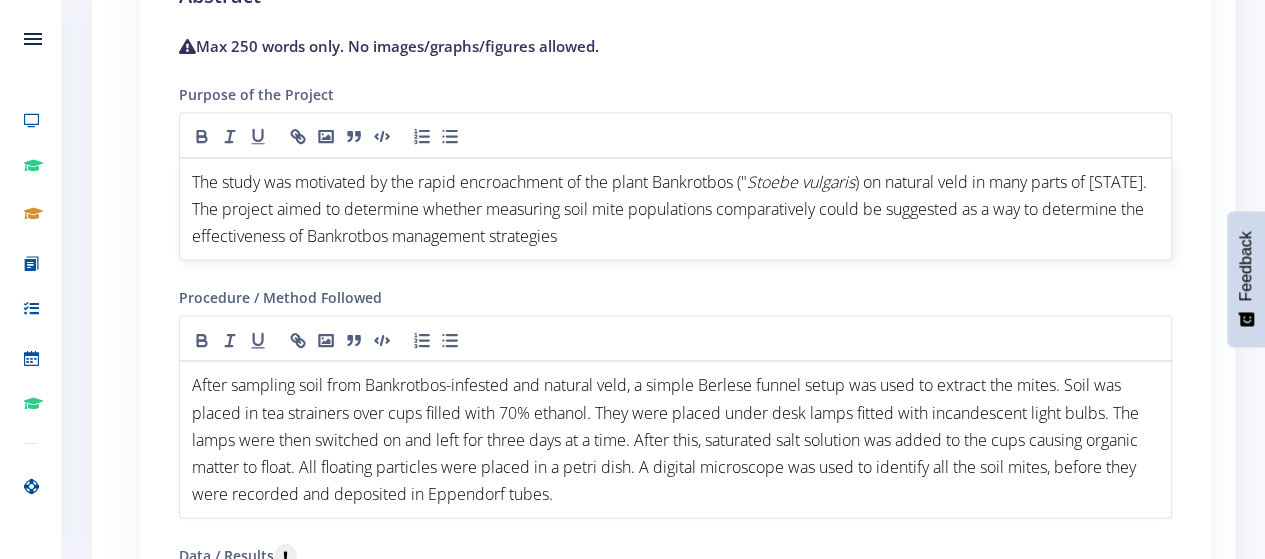 drag, startPoint x: 706, startPoint y: 247, endPoint x: 616, endPoint y: 243, distance: 90.088844 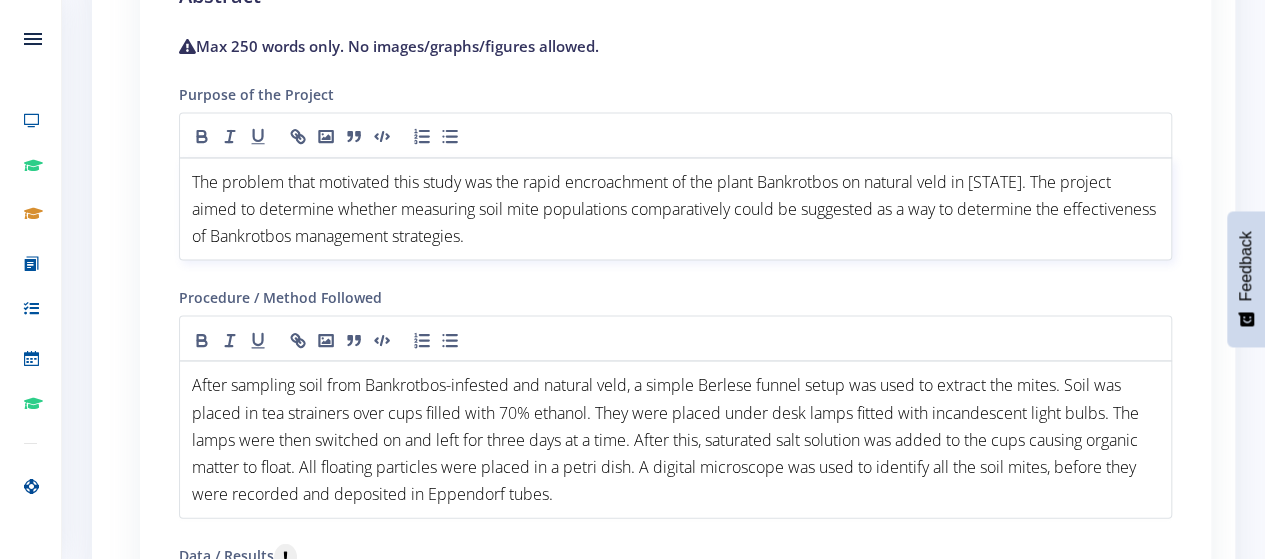 scroll, scrollTop: 0, scrollLeft: 0, axis: both 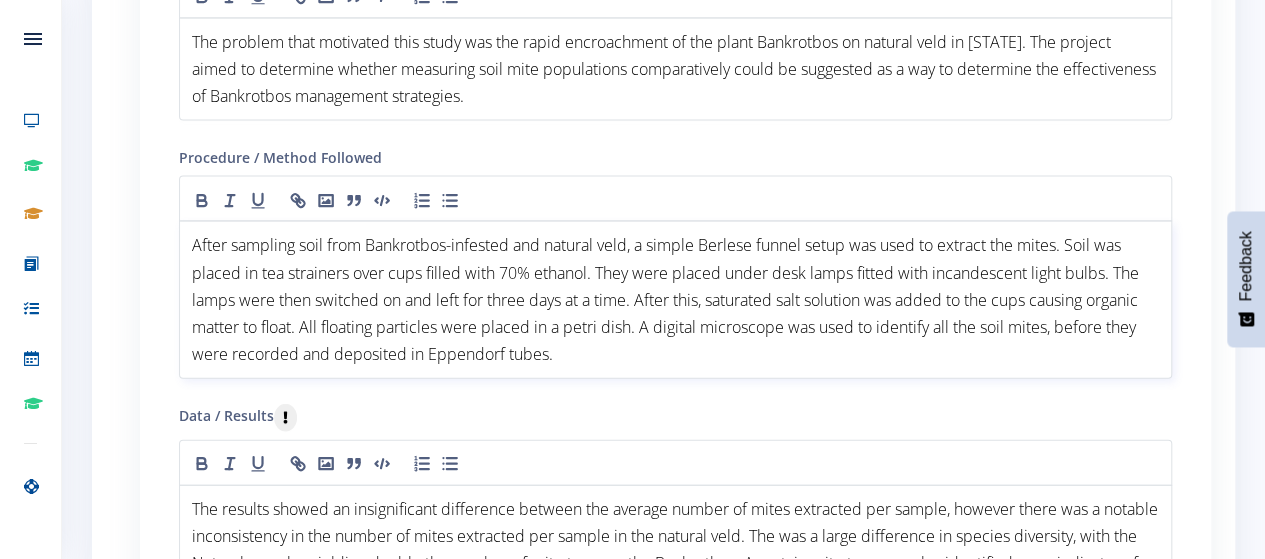 drag, startPoint x: 567, startPoint y: 352, endPoint x: 184, endPoint y: 250, distance: 396.34958 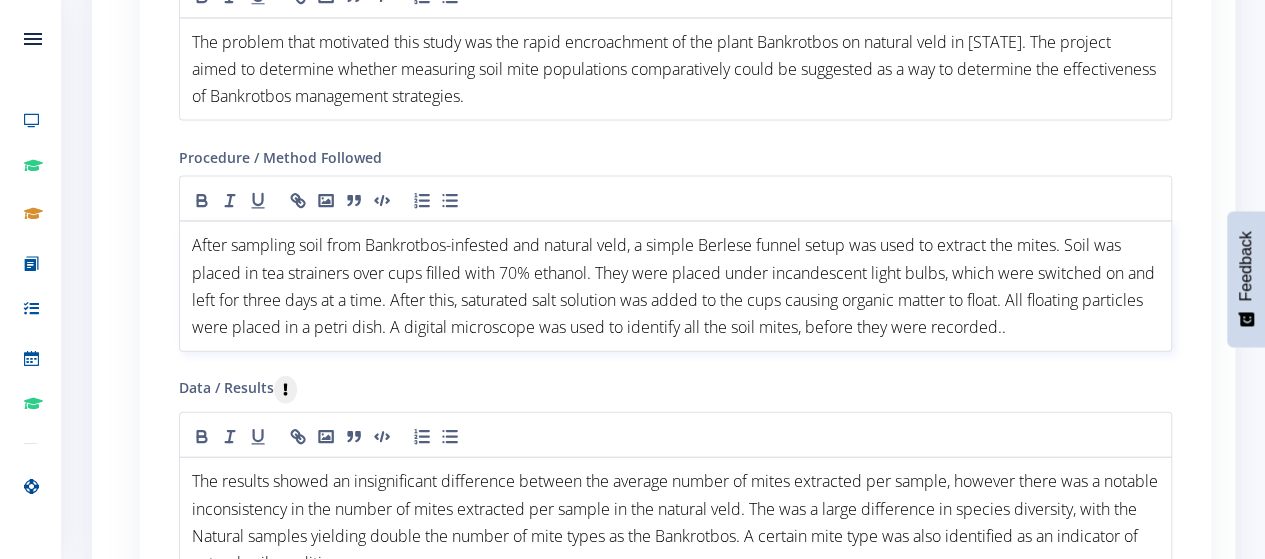 type 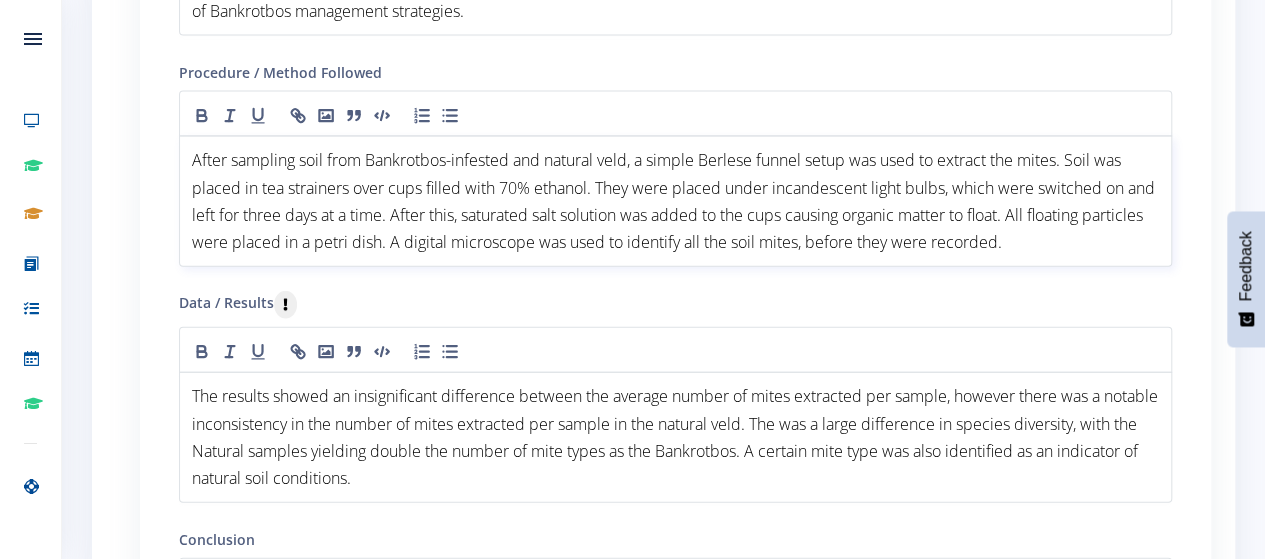 scroll, scrollTop: 2153, scrollLeft: 0, axis: vertical 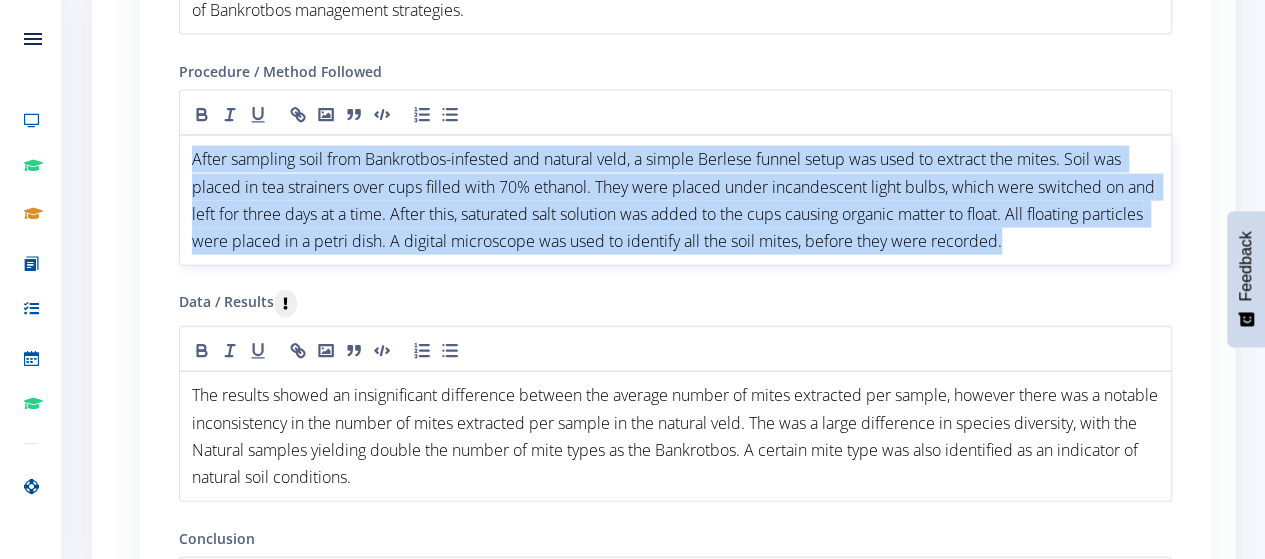 drag, startPoint x: 1087, startPoint y: 250, endPoint x: 174, endPoint y: 165, distance: 916.9482 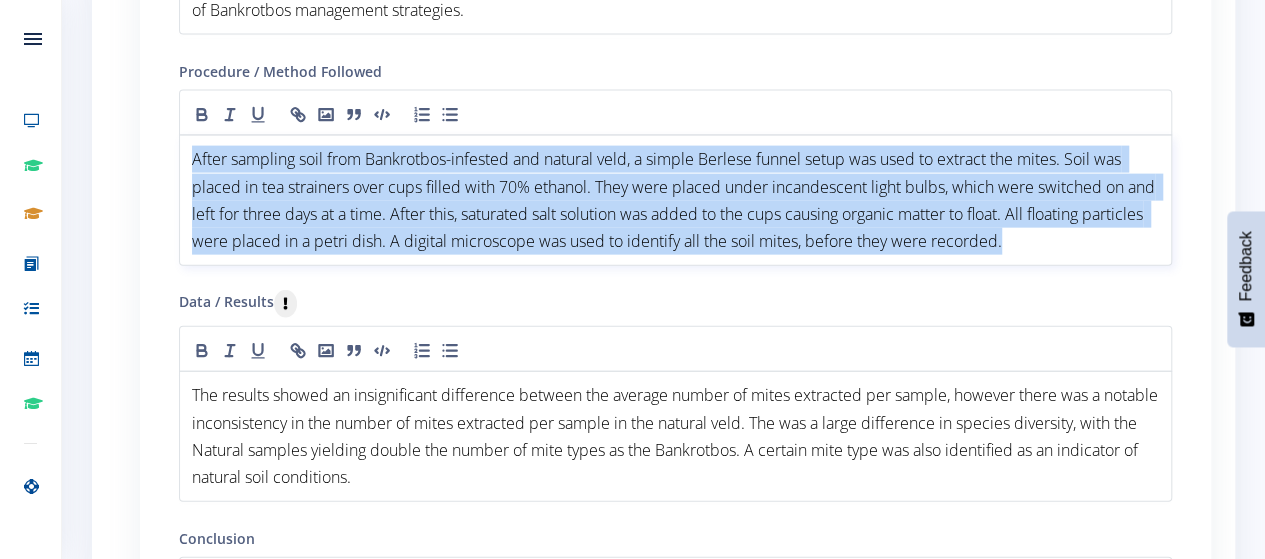 scroll, scrollTop: 0, scrollLeft: 0, axis: both 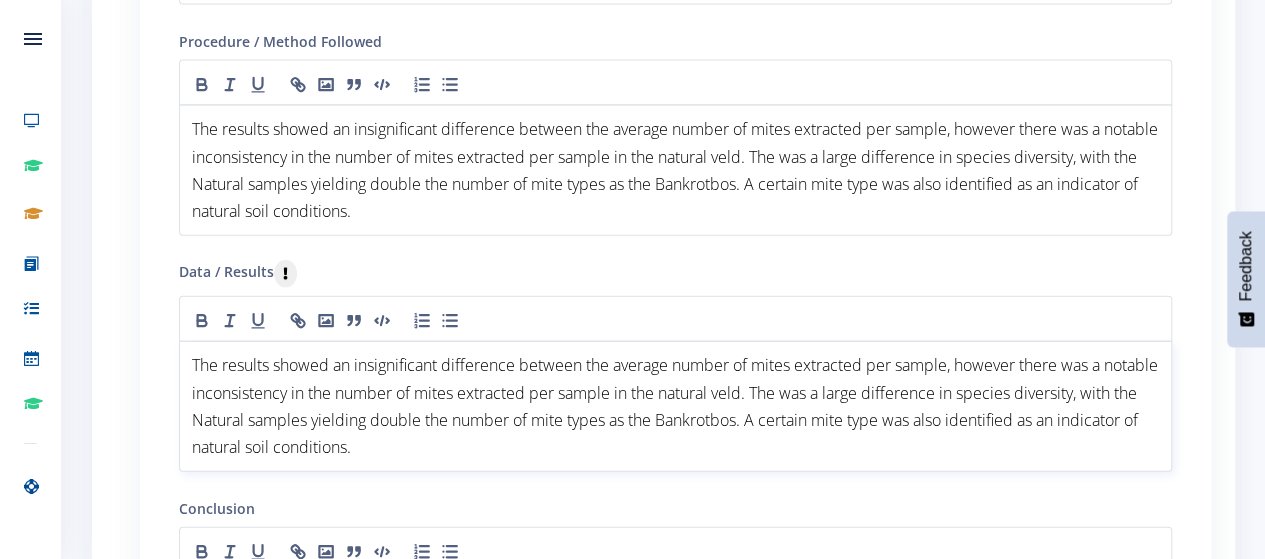 drag, startPoint x: 470, startPoint y: 455, endPoint x: 177, endPoint y: 345, distance: 312.96805 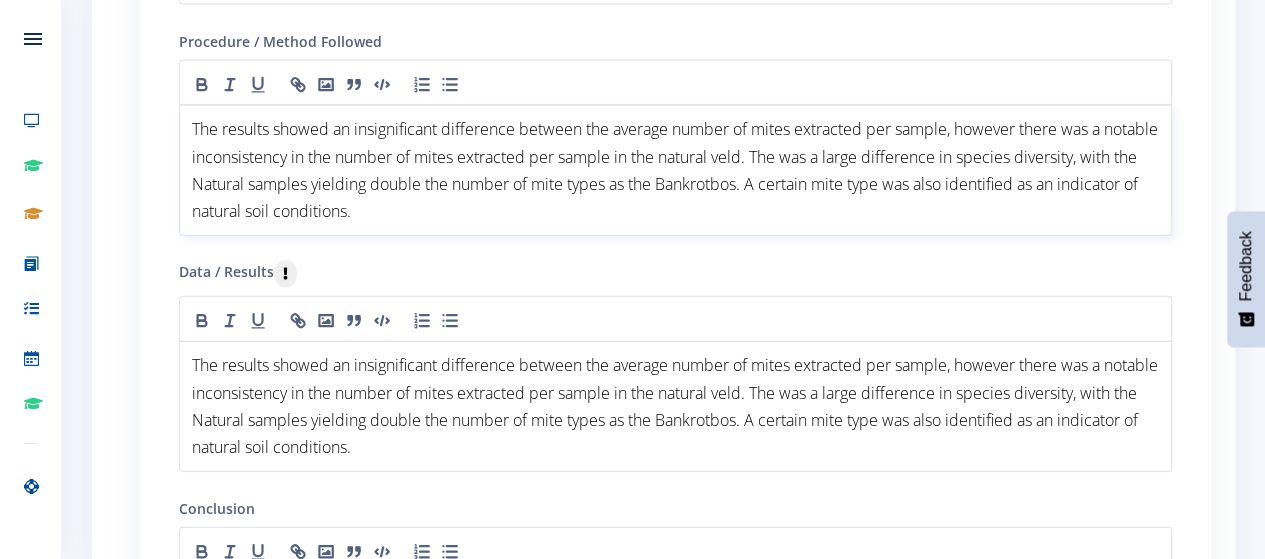 drag, startPoint x: 461, startPoint y: 213, endPoint x: 179, endPoint y: 125, distance: 295.4116 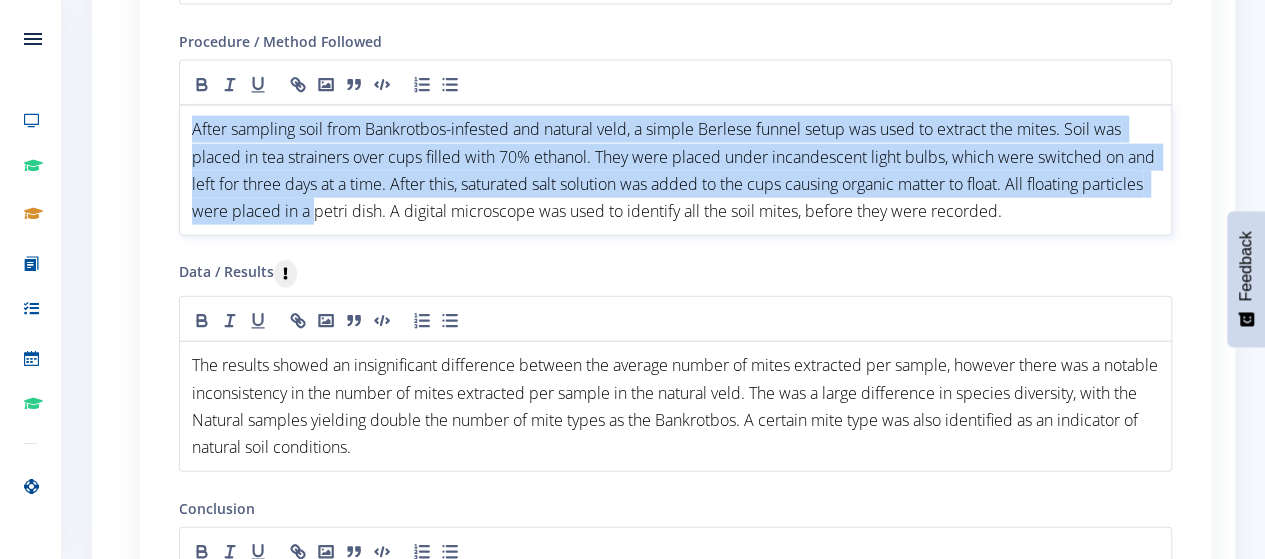 scroll, scrollTop: 0, scrollLeft: 0, axis: both 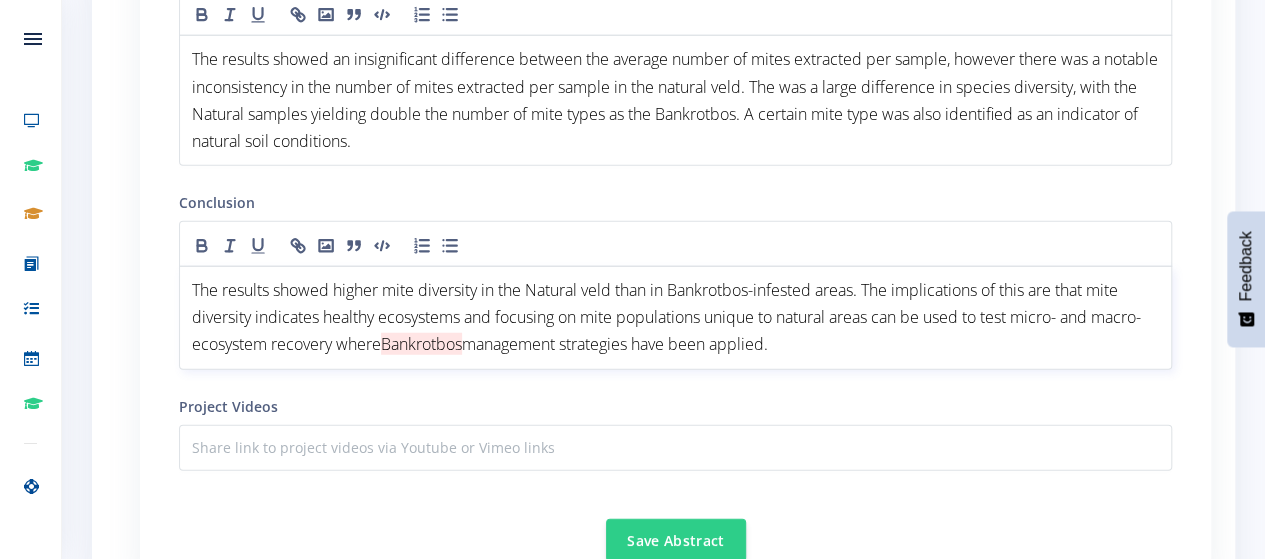 drag, startPoint x: 816, startPoint y: 345, endPoint x: 149, endPoint y: 273, distance: 670.8748 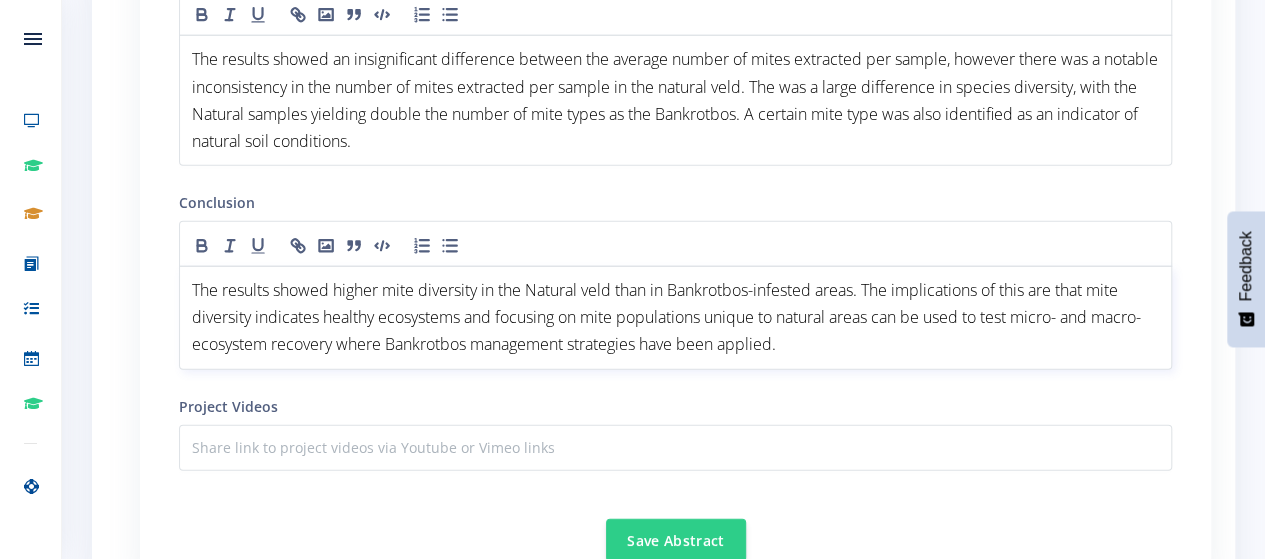 scroll, scrollTop: 0, scrollLeft: 0, axis: both 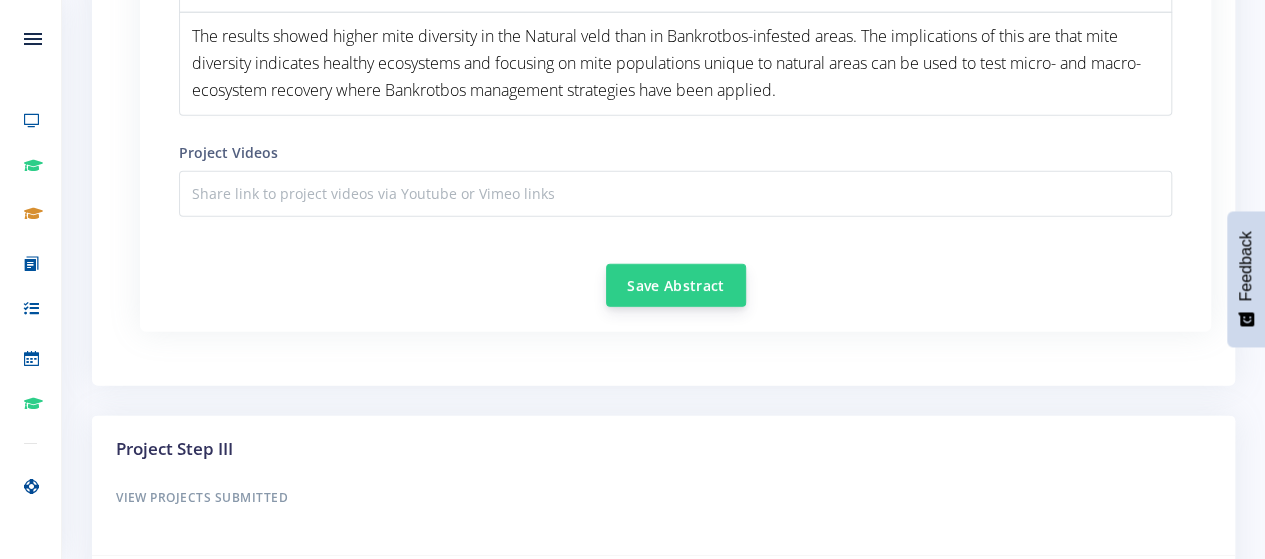 click on "Save Abstract" at bounding box center (676, 285) 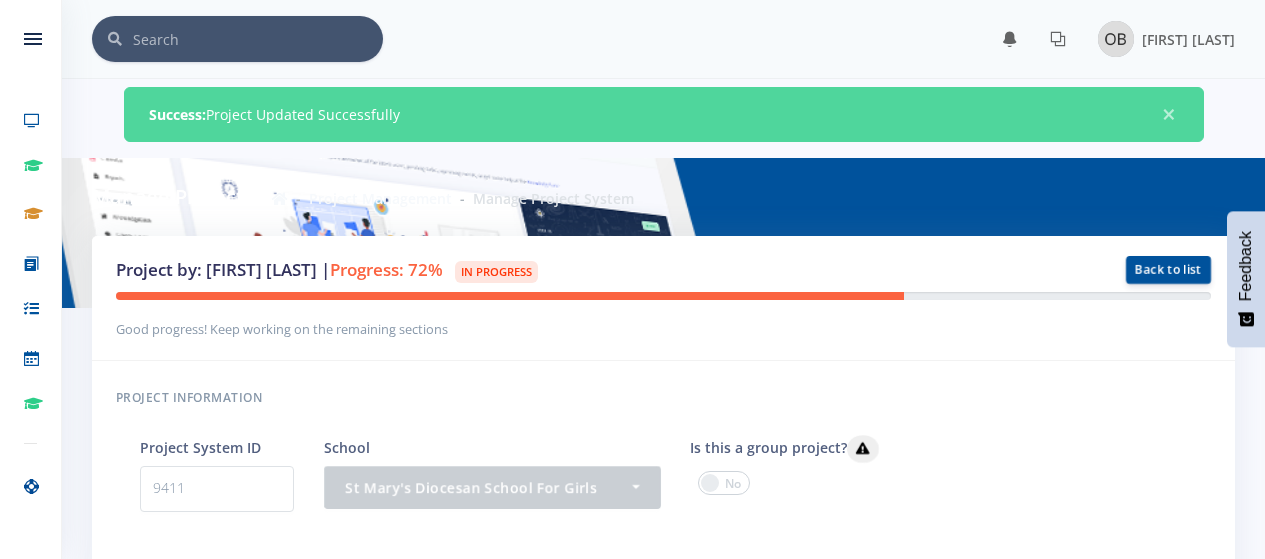 scroll, scrollTop: 0, scrollLeft: 0, axis: both 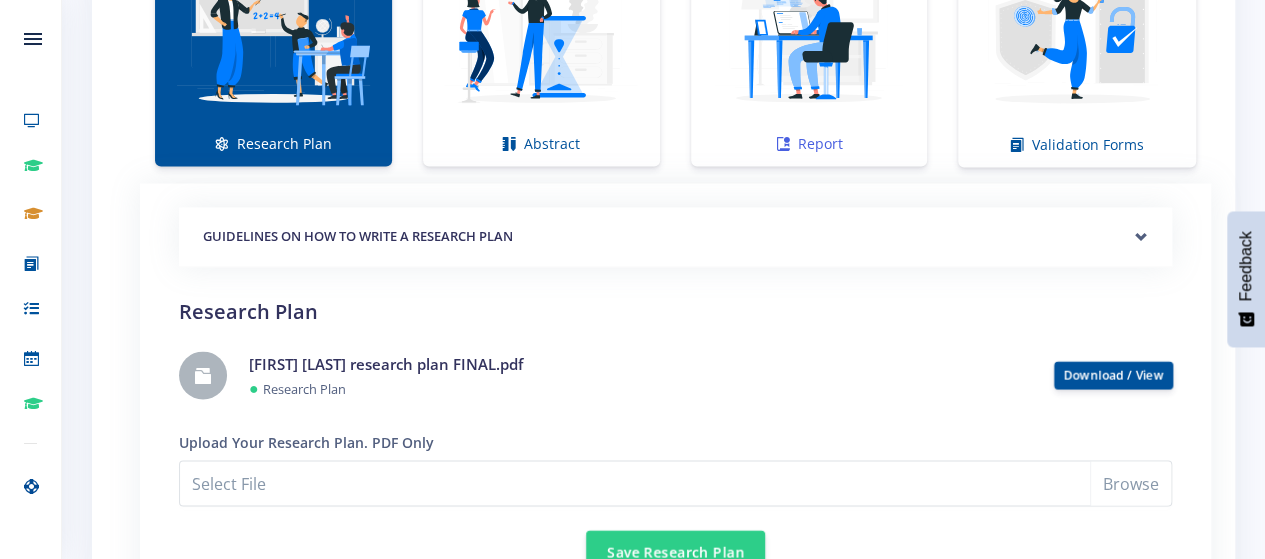 click at bounding box center [809, 30] 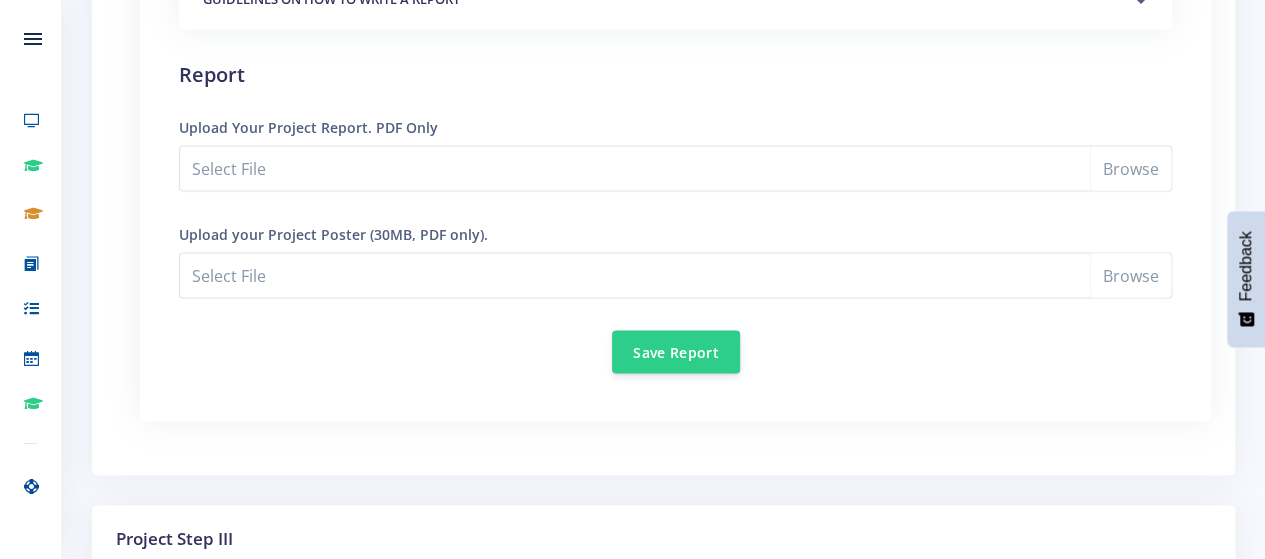 scroll, scrollTop: 1794, scrollLeft: 0, axis: vertical 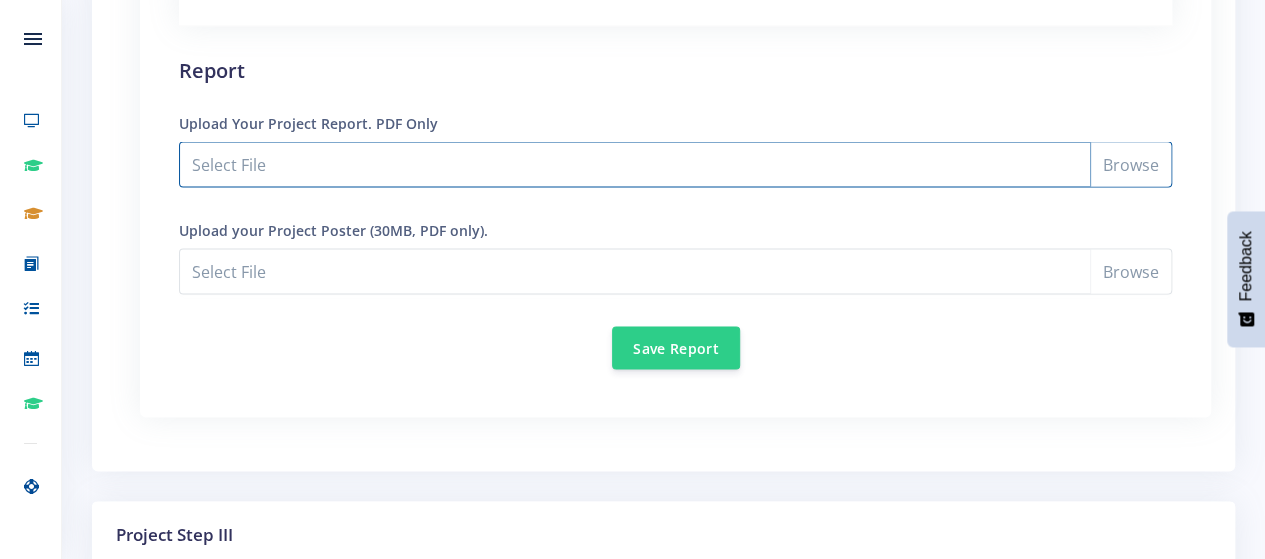click on "Select File" at bounding box center [675, 164] 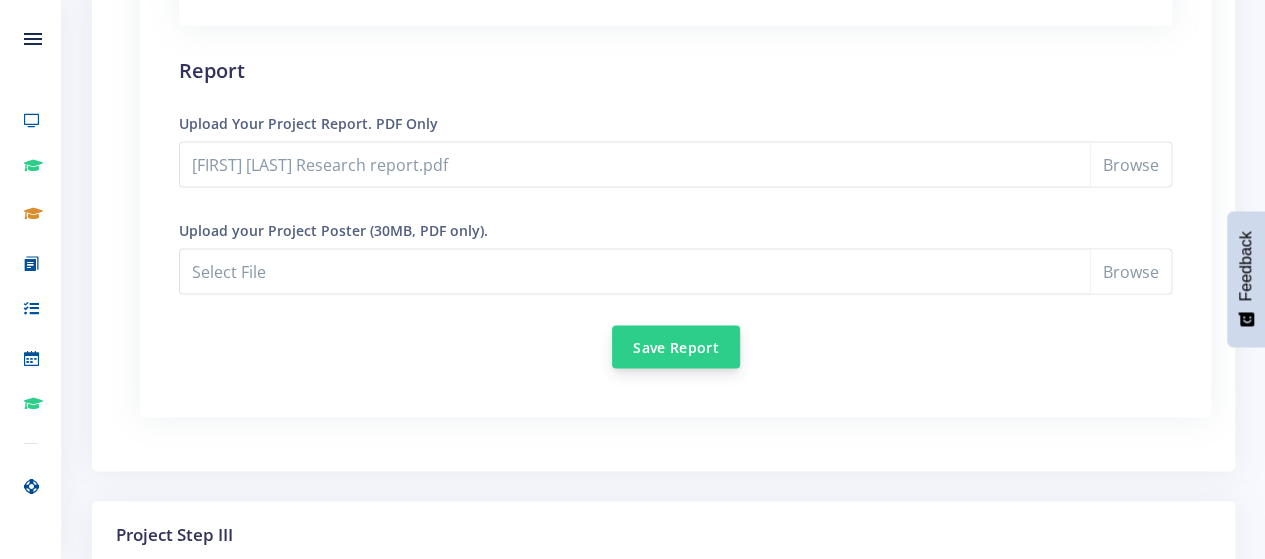 click on "Save Report" at bounding box center (676, 346) 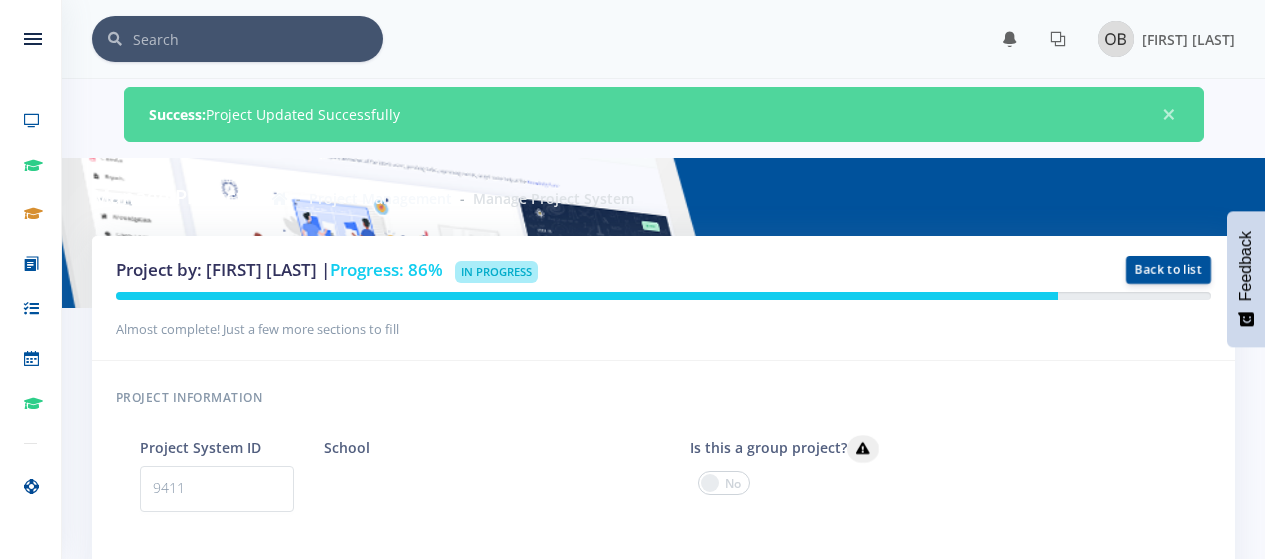 scroll, scrollTop: 0, scrollLeft: 0, axis: both 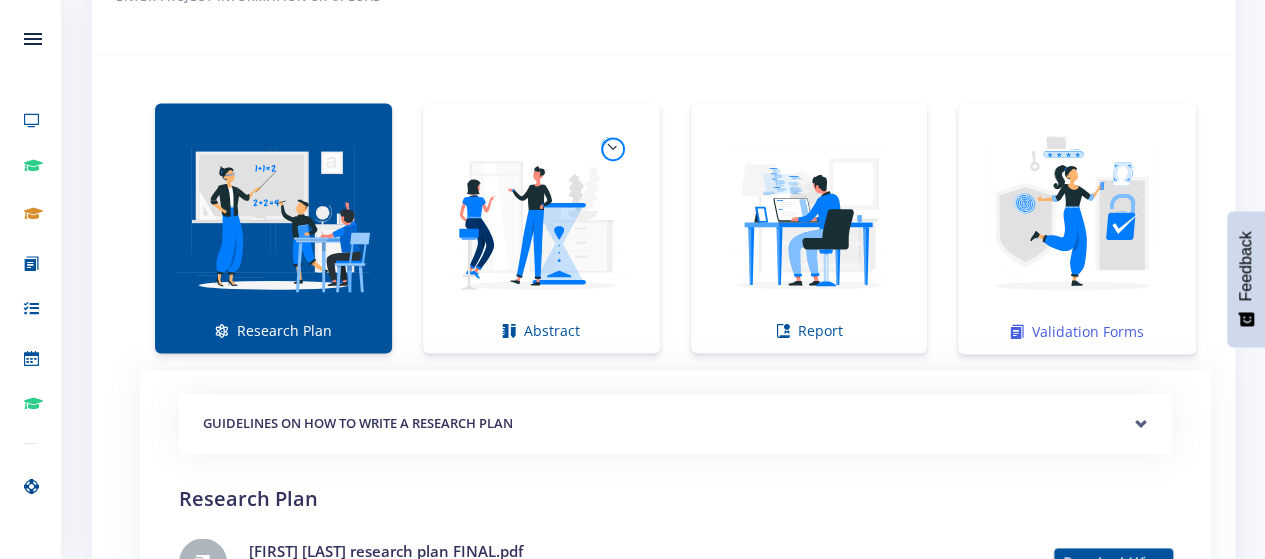 click at bounding box center (1077, 218) 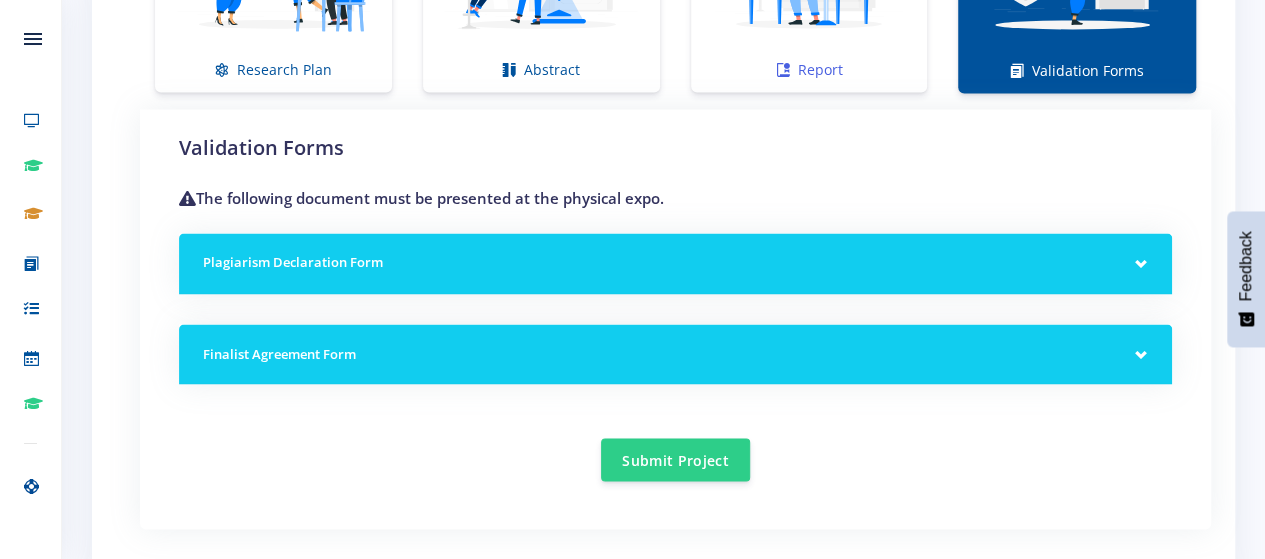 scroll, scrollTop: 1638, scrollLeft: 0, axis: vertical 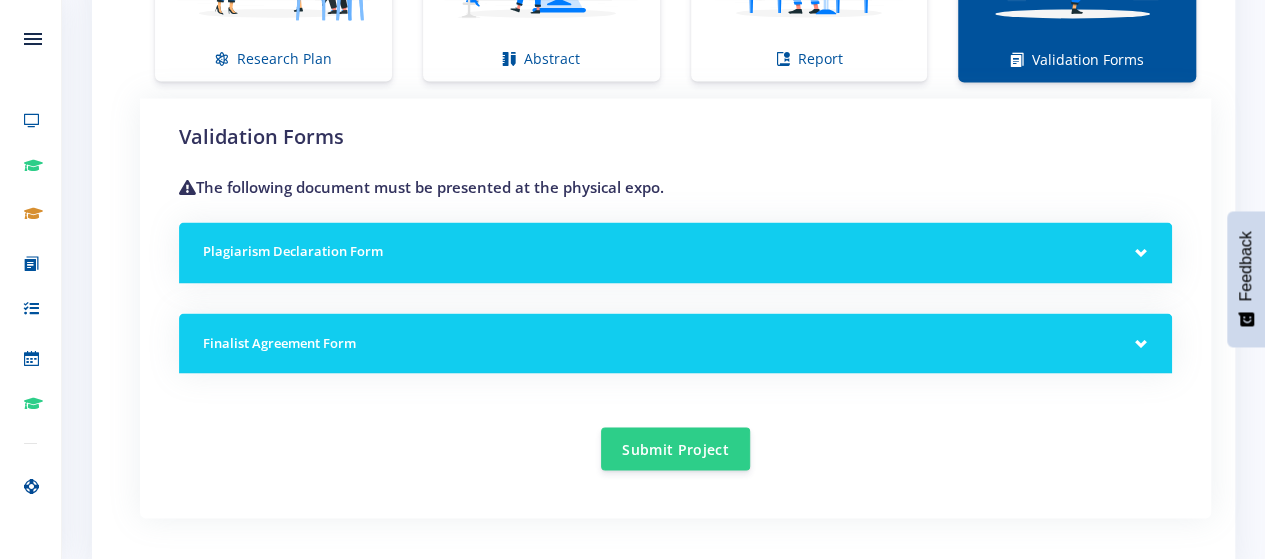 click on "Plagiarism
Declaration
Form" at bounding box center (675, 252) 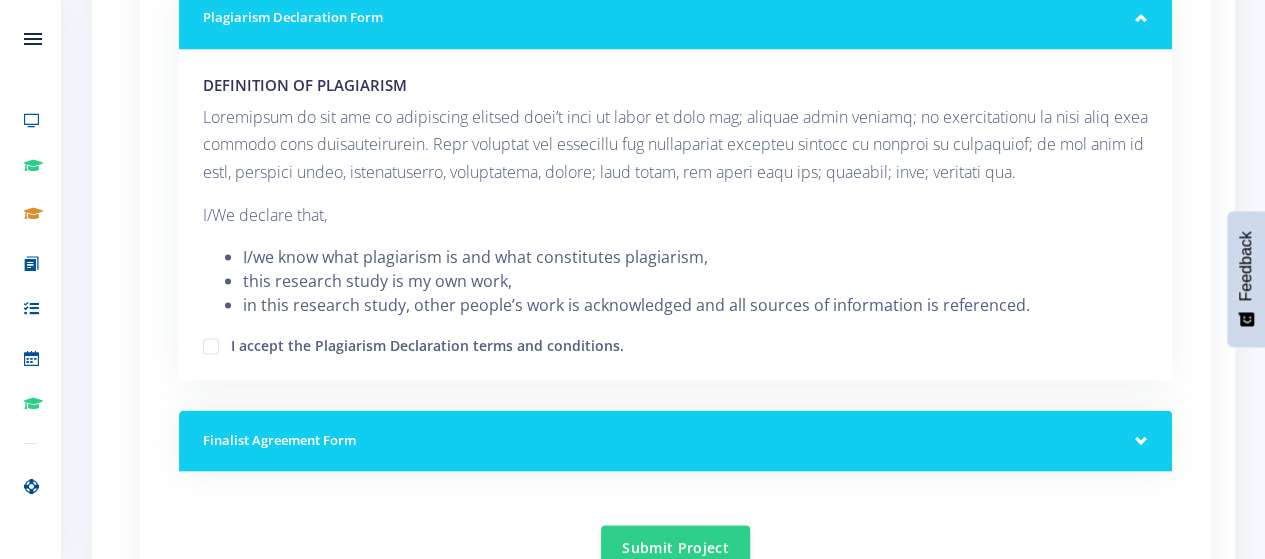 scroll, scrollTop: 1876, scrollLeft: 0, axis: vertical 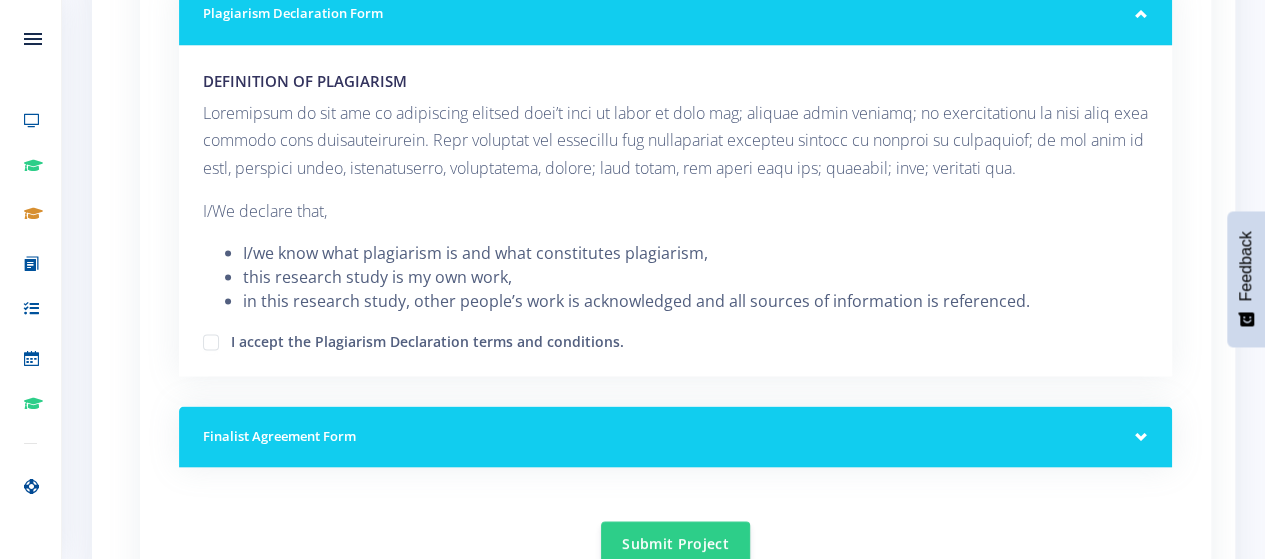 click on "I accept the
Plagiarism
Declaration terms and
conditions." at bounding box center (427, 338) 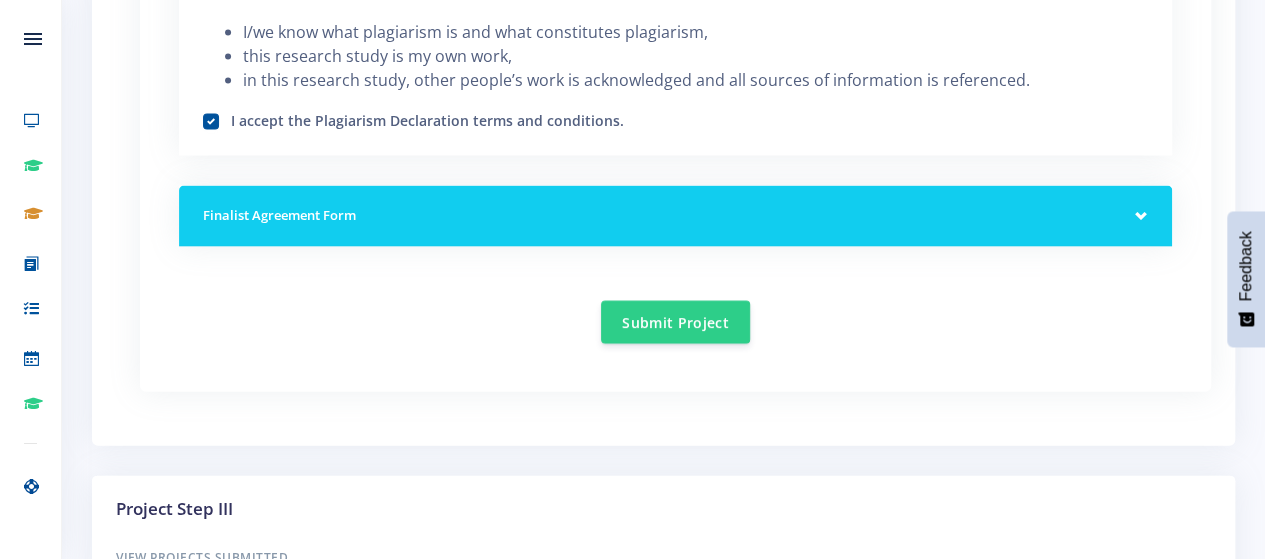 scroll, scrollTop: 2098, scrollLeft: 0, axis: vertical 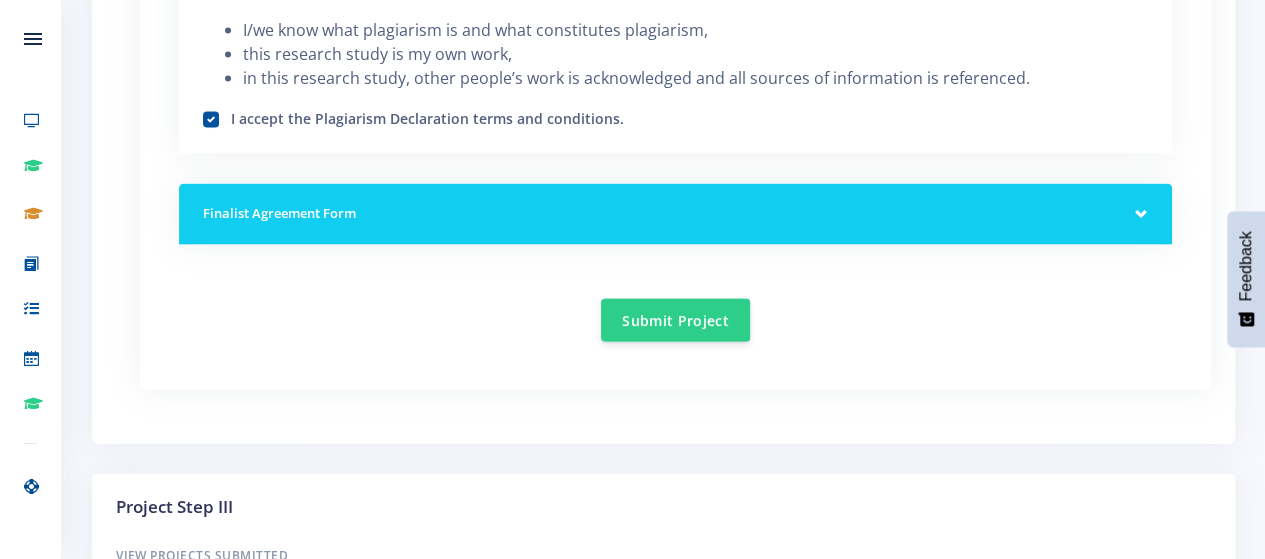 click on "I accept the
Plagiarism
Declaration terms and
conditions." at bounding box center (427, 116) 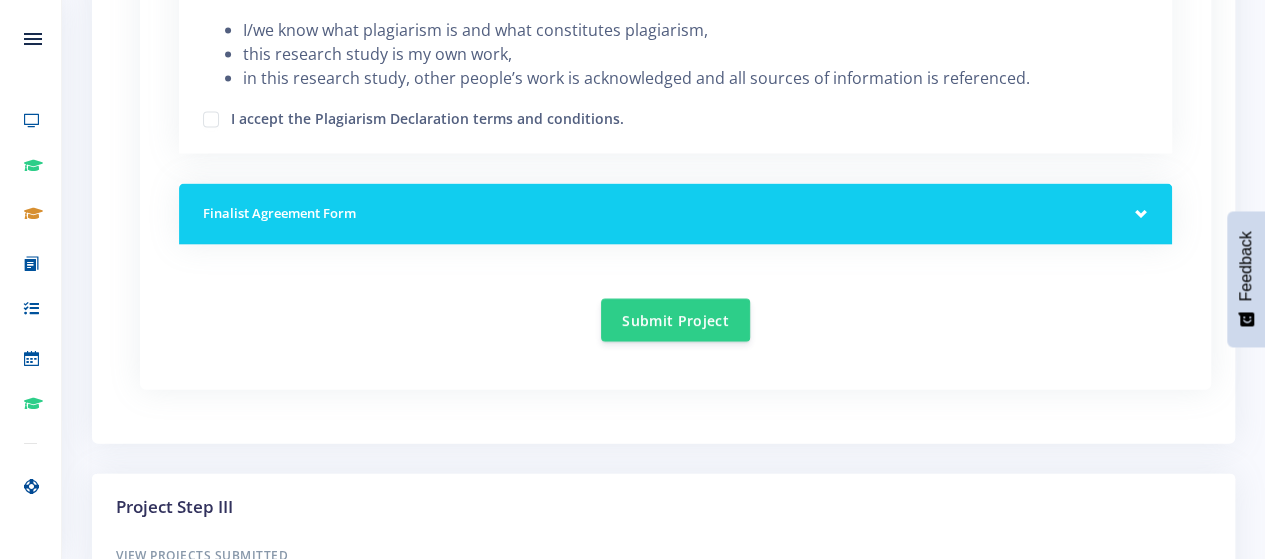 click on "Finalist Agreement
Form" at bounding box center (675, 214) 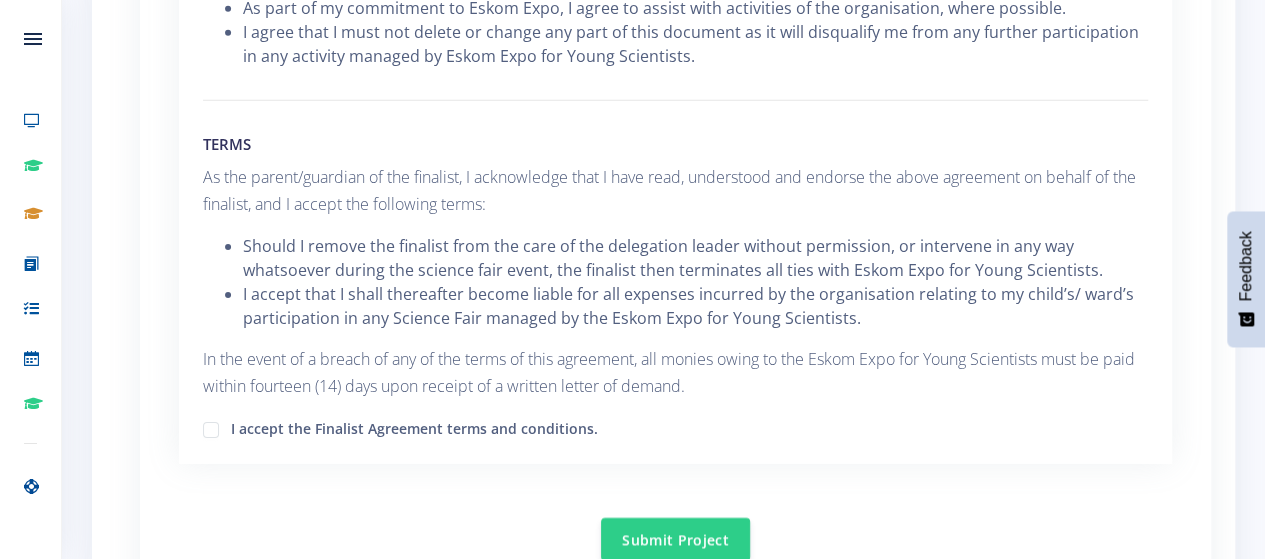 scroll, scrollTop: 3106, scrollLeft: 0, axis: vertical 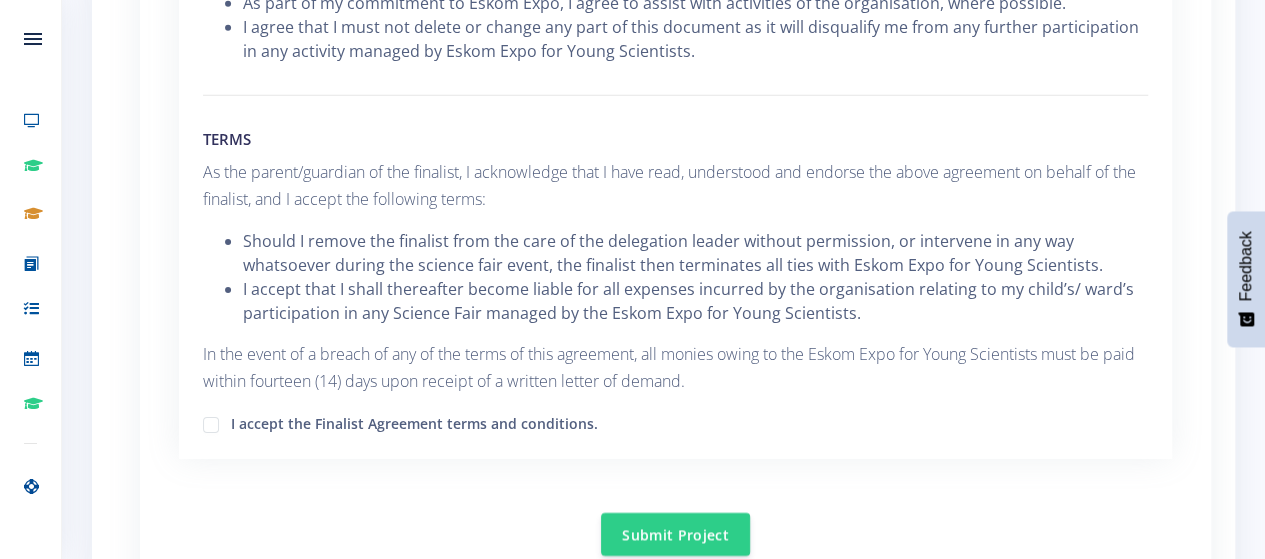 click on "I accept the
Finalist Agreement
terms and conditions." at bounding box center (414, 421) 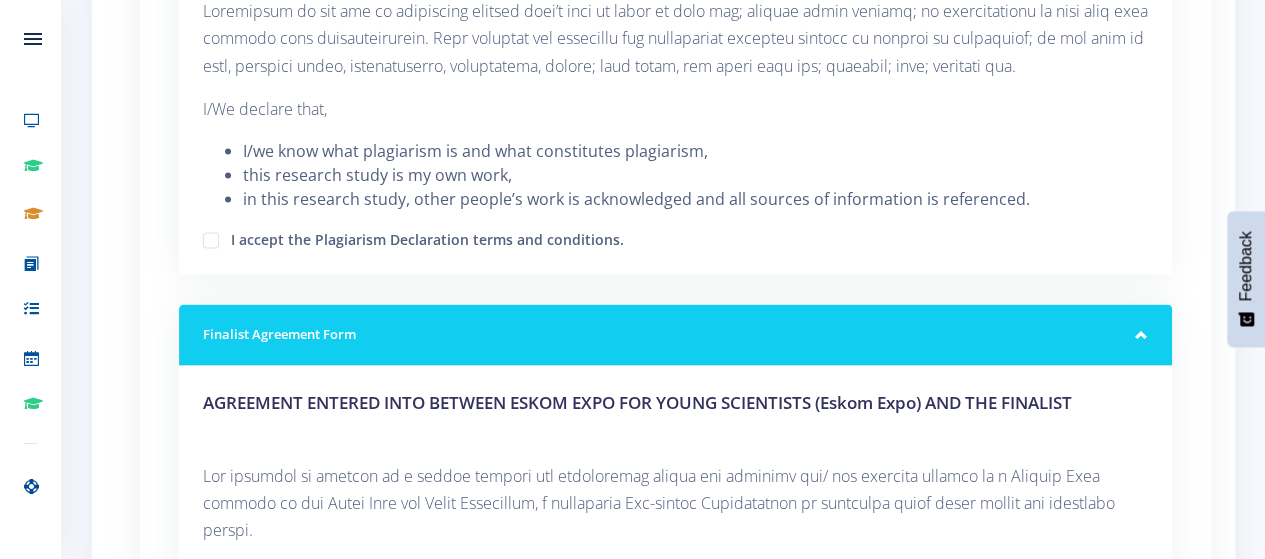scroll, scrollTop: 1973, scrollLeft: 0, axis: vertical 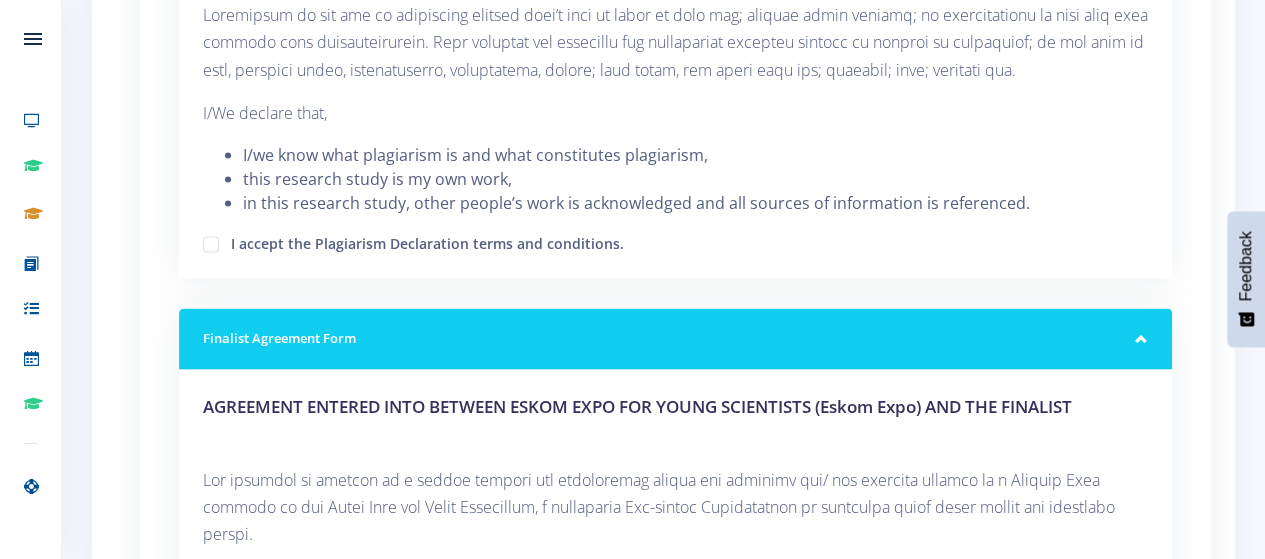 click on "I accept the
Plagiarism
Declaration terms and
conditions." at bounding box center (427, 241) 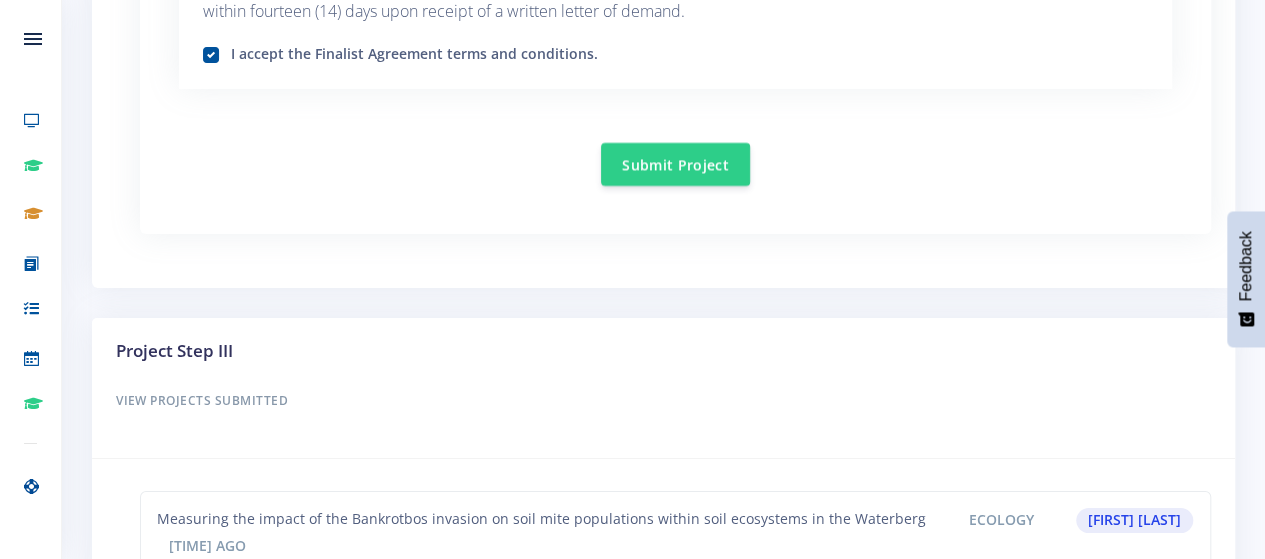 scroll, scrollTop: 3564, scrollLeft: 0, axis: vertical 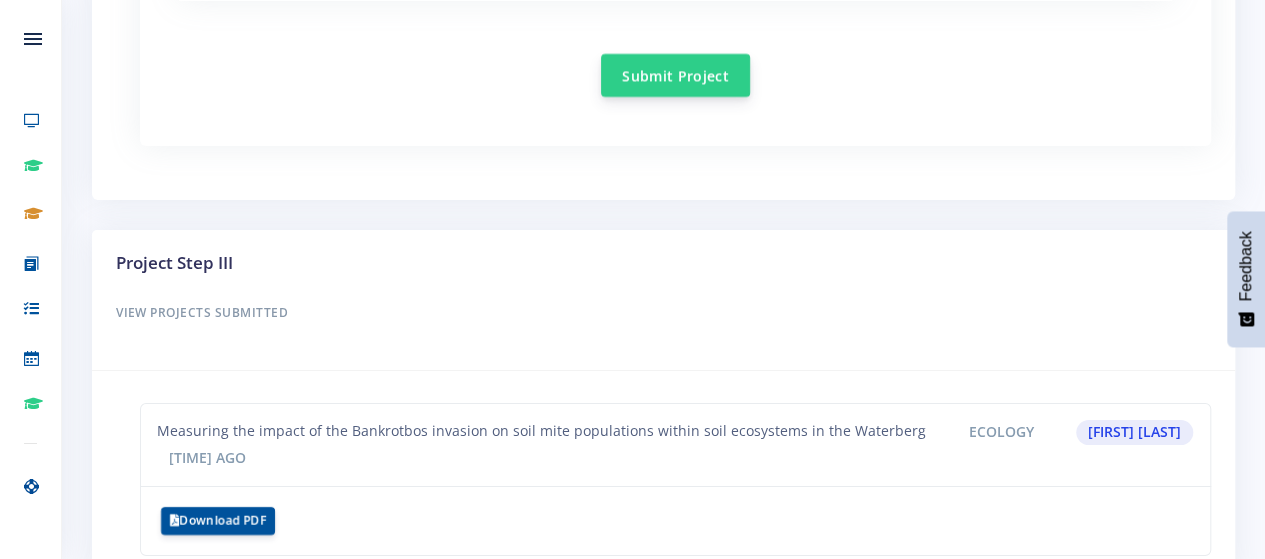 click on "Submit Project" at bounding box center (675, 75) 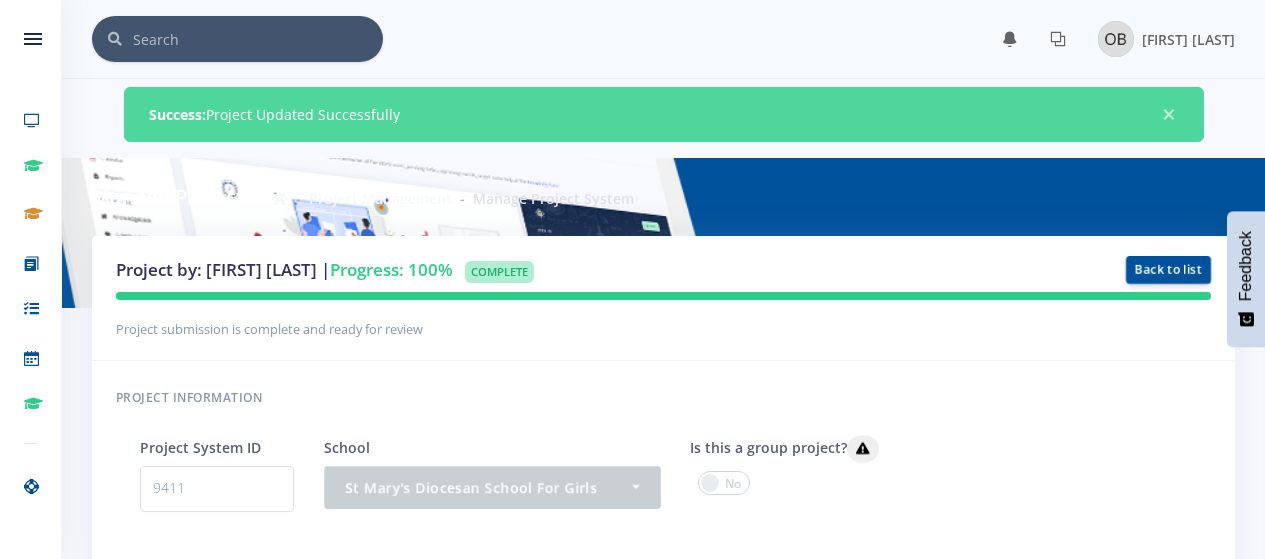 scroll, scrollTop: 0, scrollLeft: 0, axis: both 